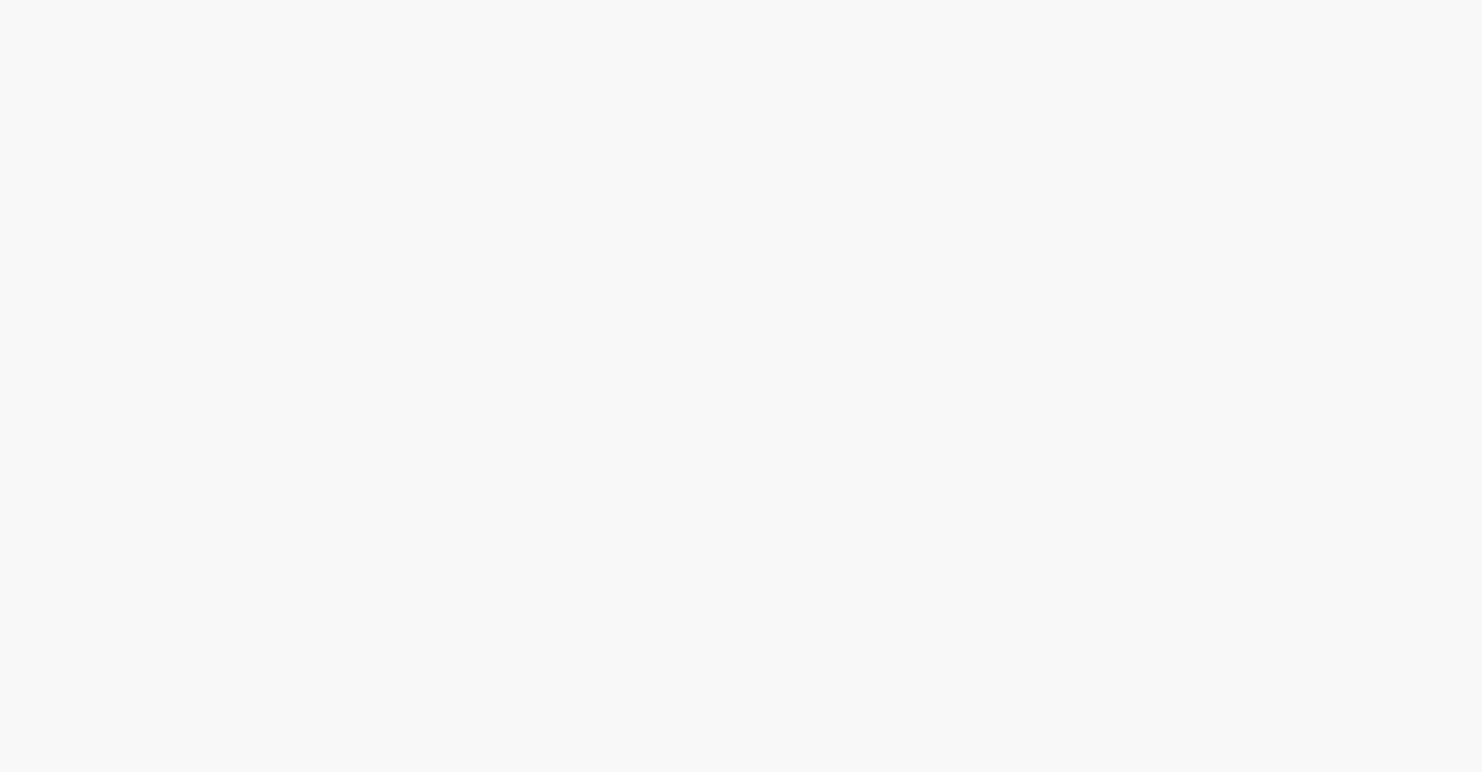 scroll, scrollTop: 0, scrollLeft: 0, axis: both 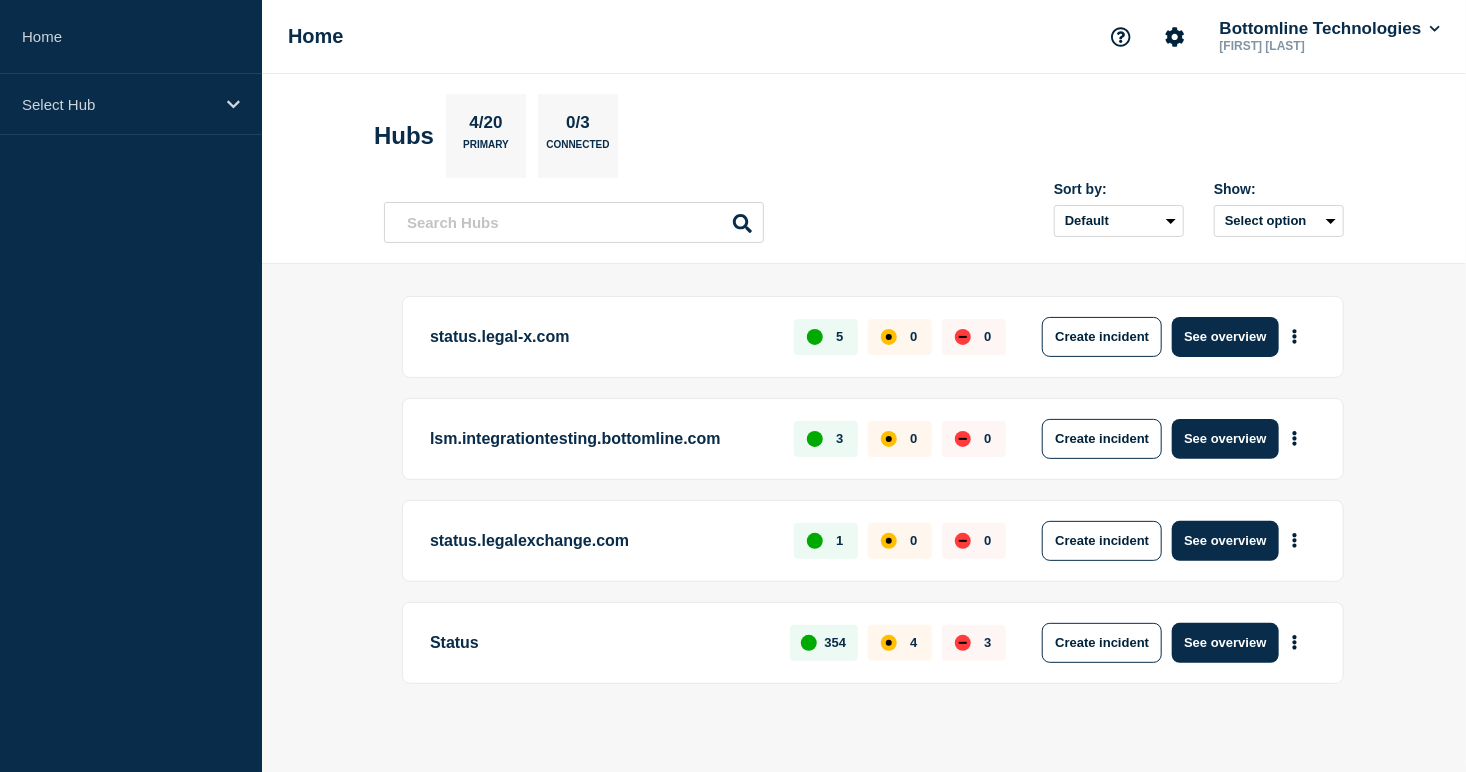 click on "Status 354 4 3 Create incident See overview" at bounding box center (873, 643) 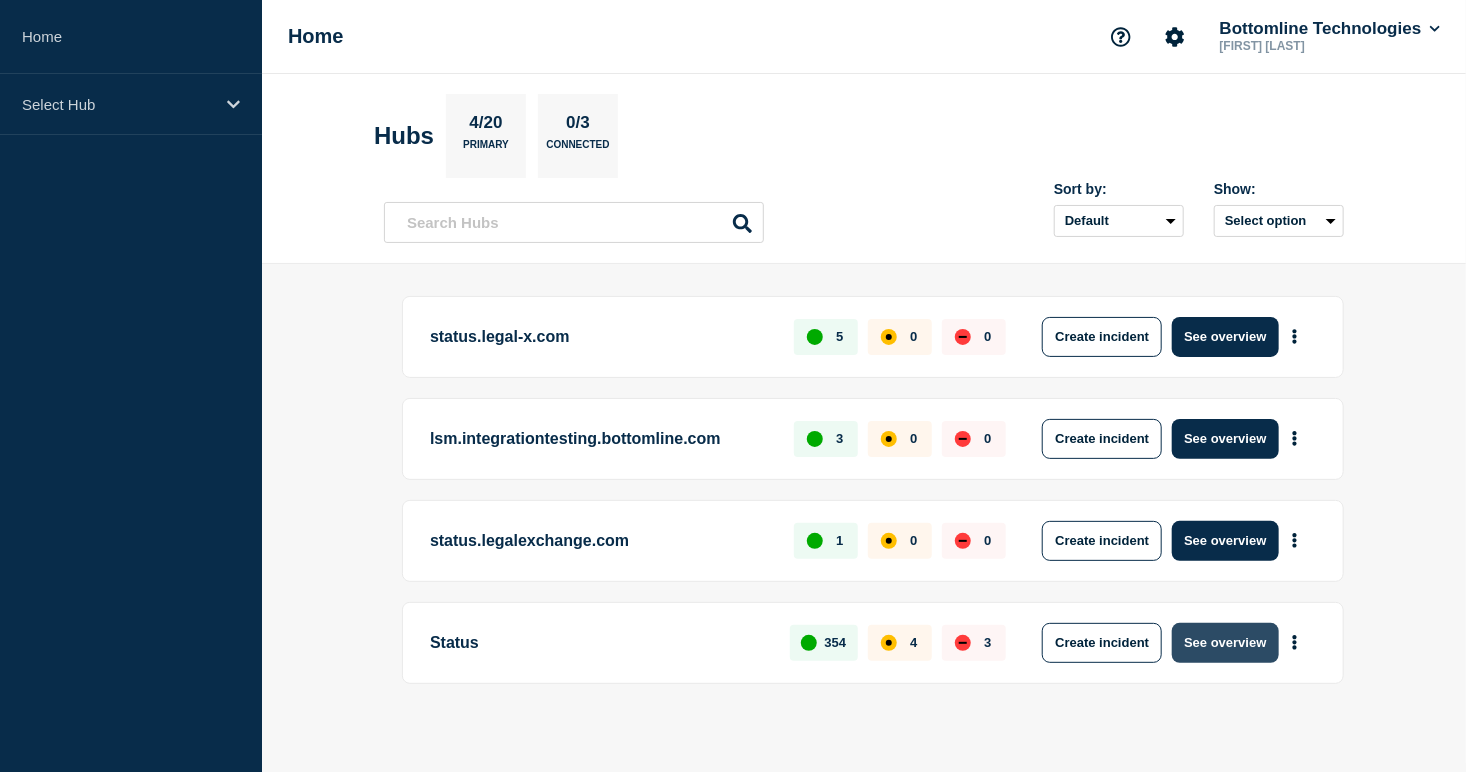 click on "See overview" at bounding box center (1225, 643) 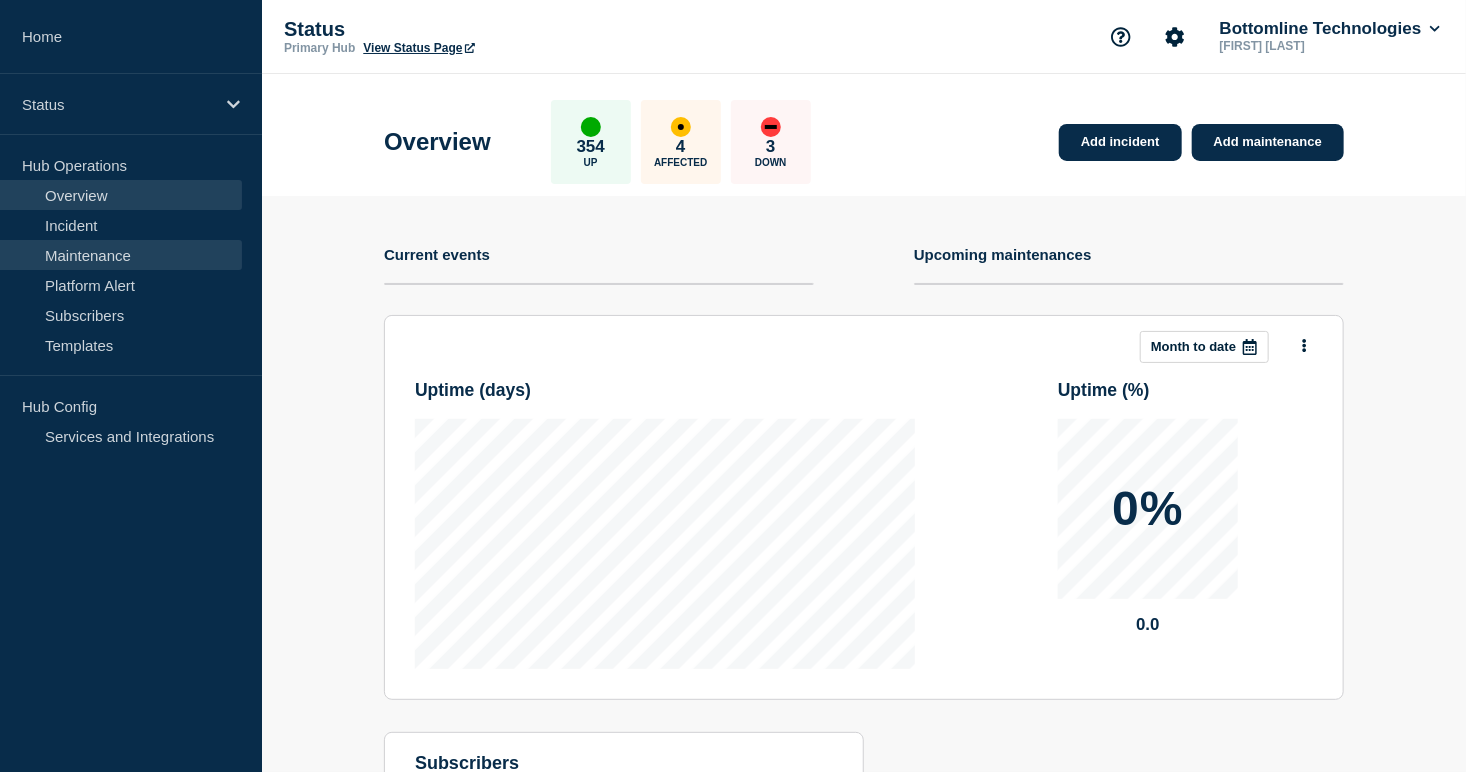 click on "Maintenance" at bounding box center [121, 255] 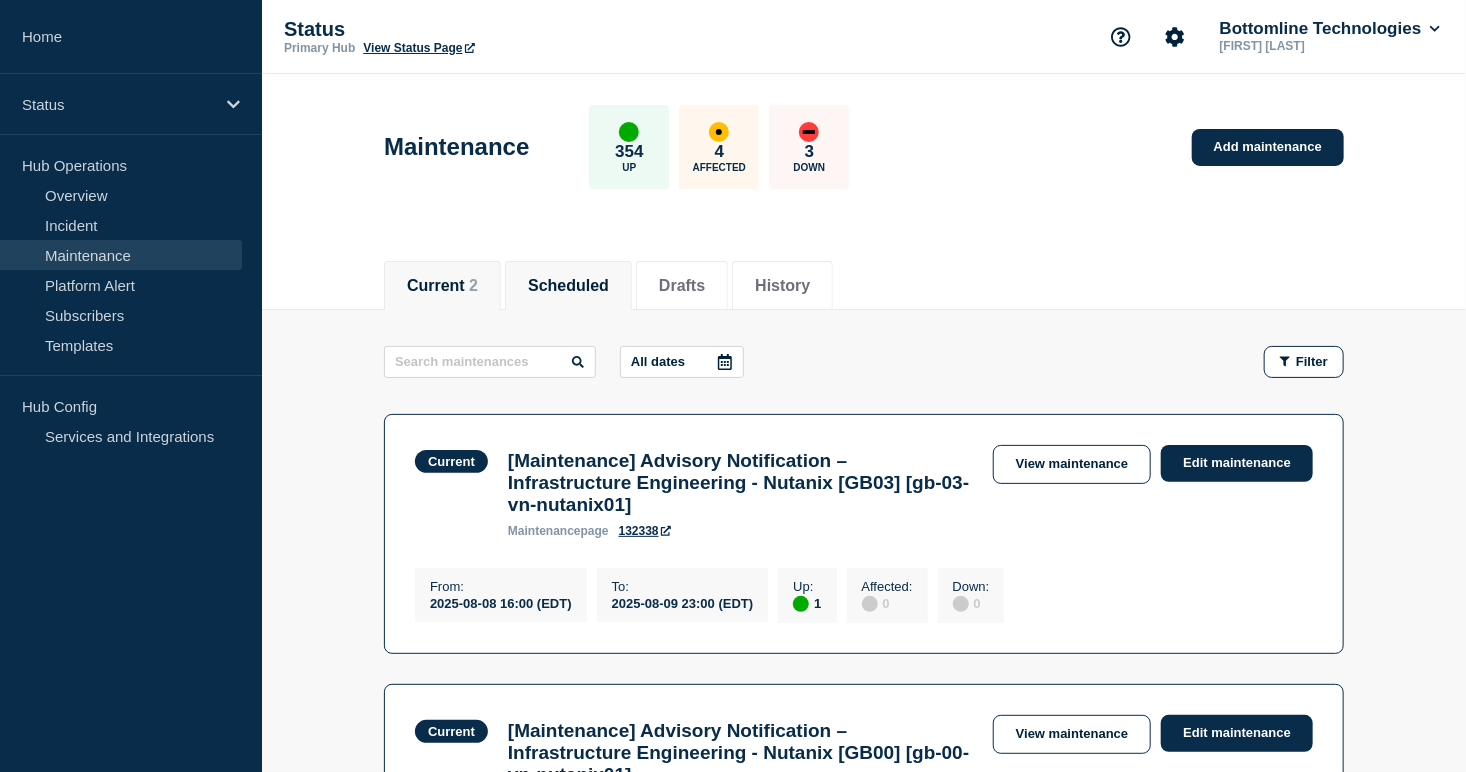 click on "Scheduled" at bounding box center [568, 286] 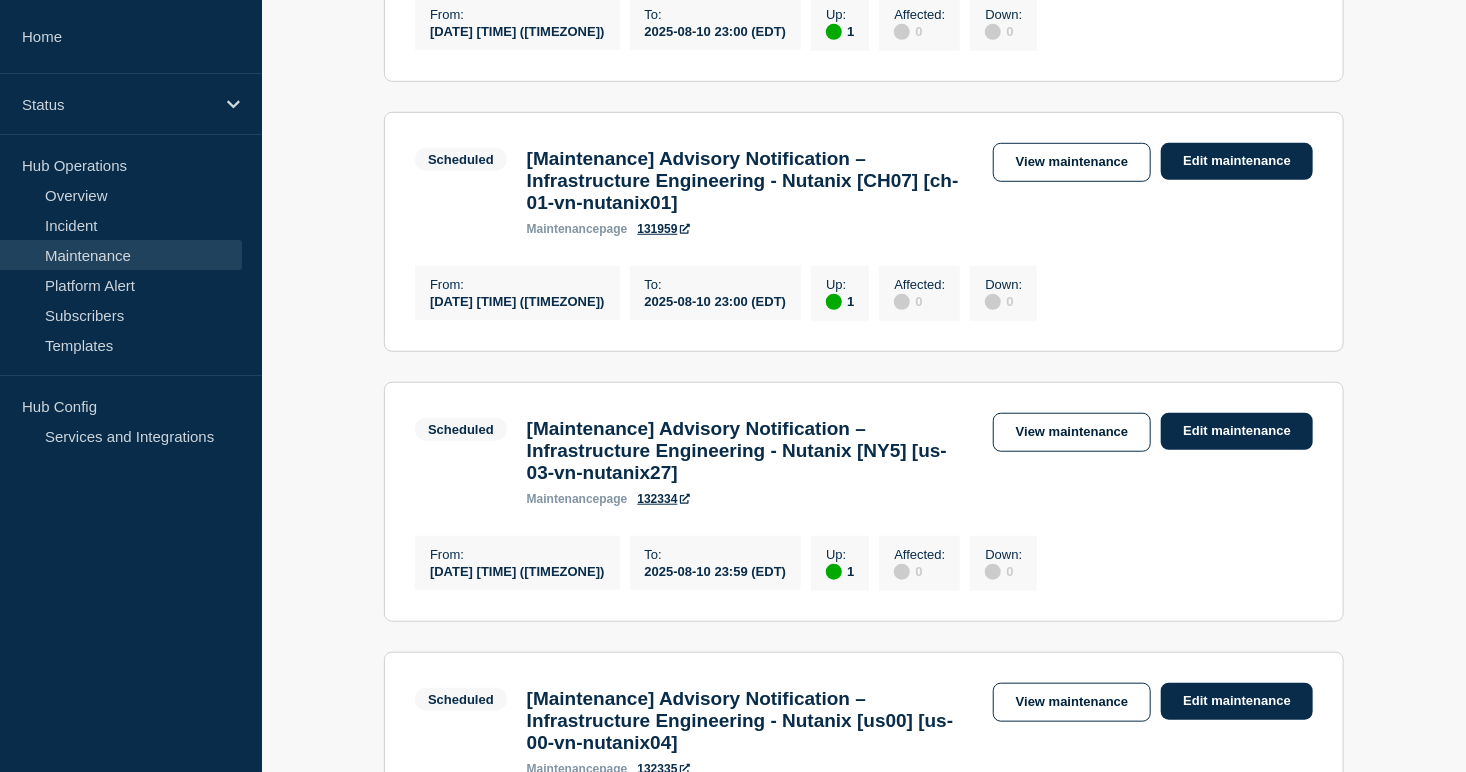 scroll, scrollTop: 0, scrollLeft: 0, axis: both 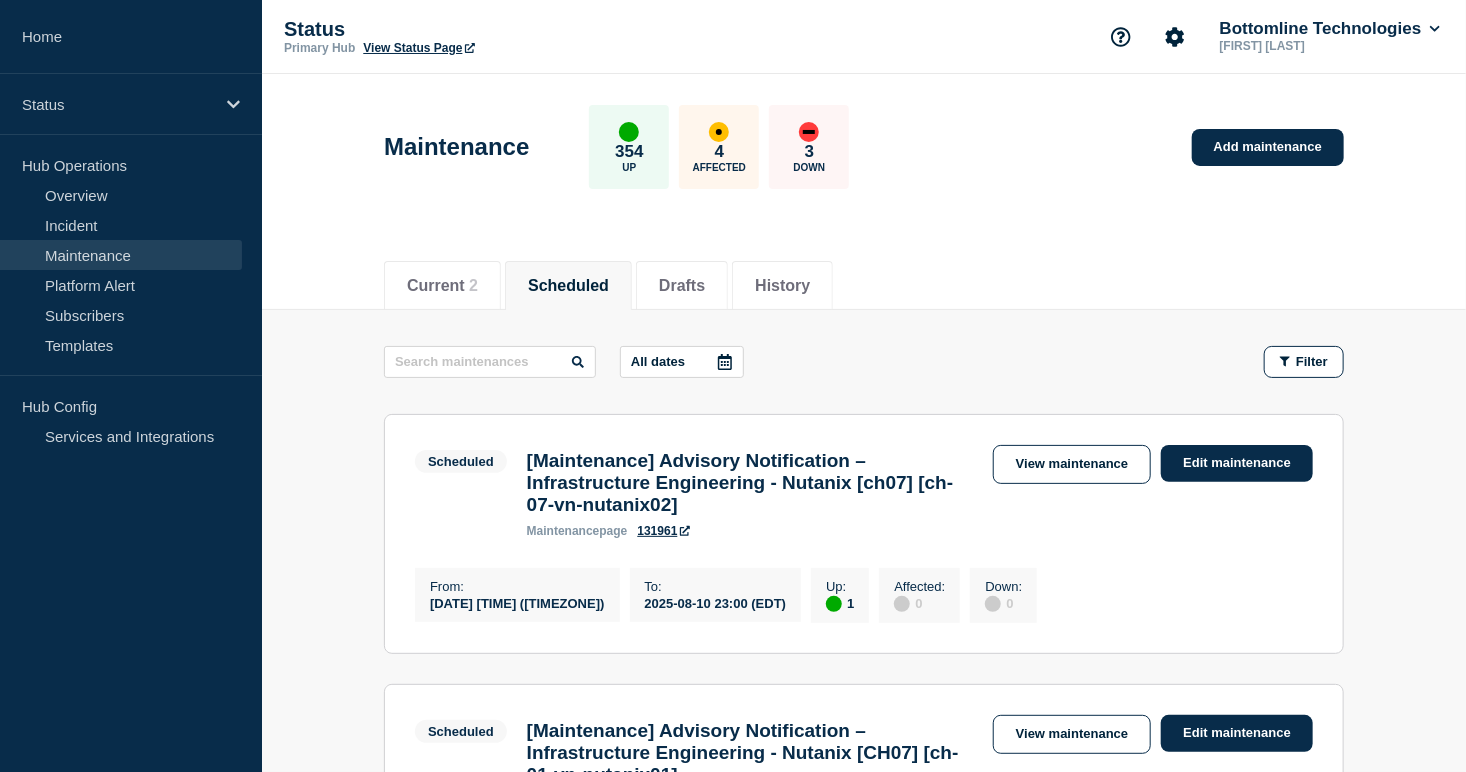 click on "Scheduled" at bounding box center [568, 286] 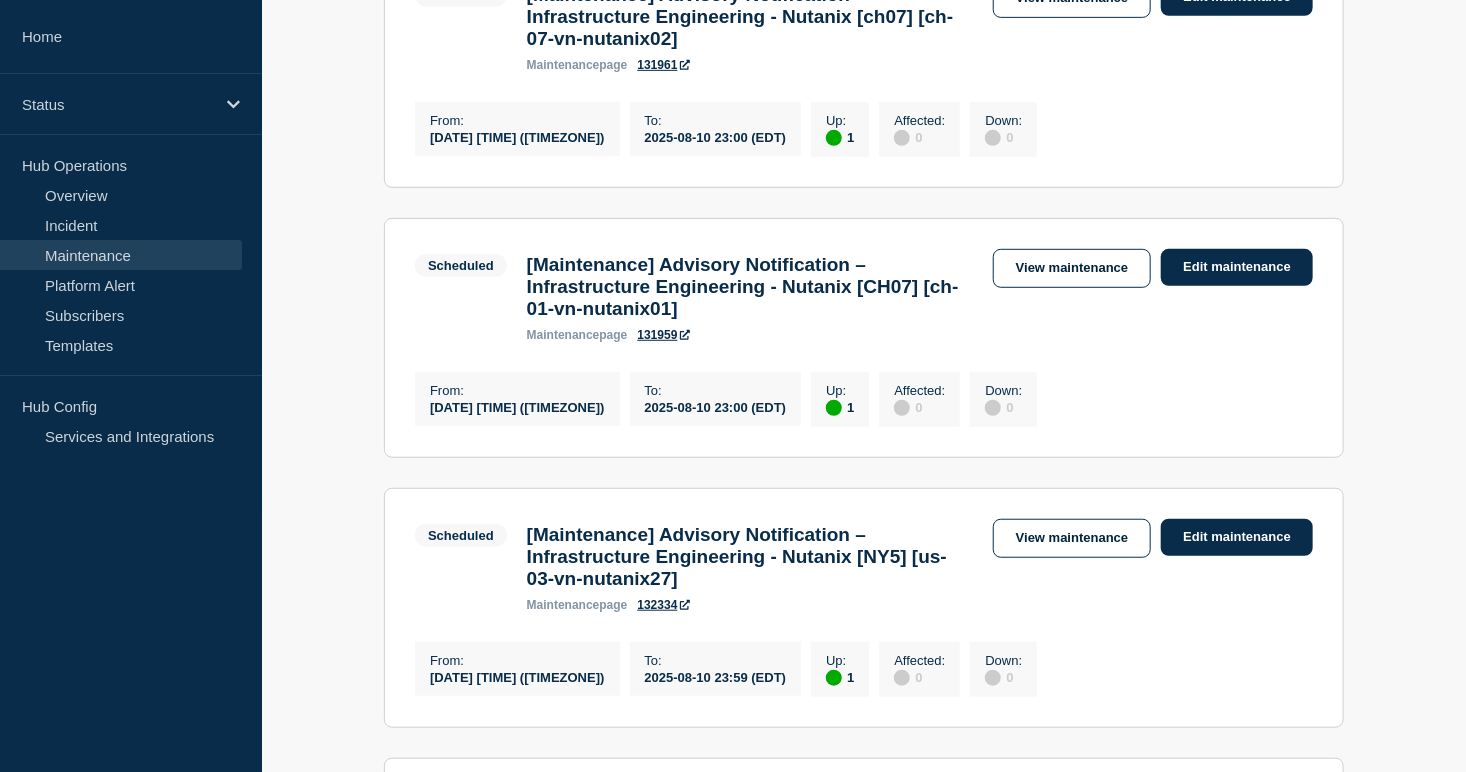 scroll, scrollTop: 0, scrollLeft: 0, axis: both 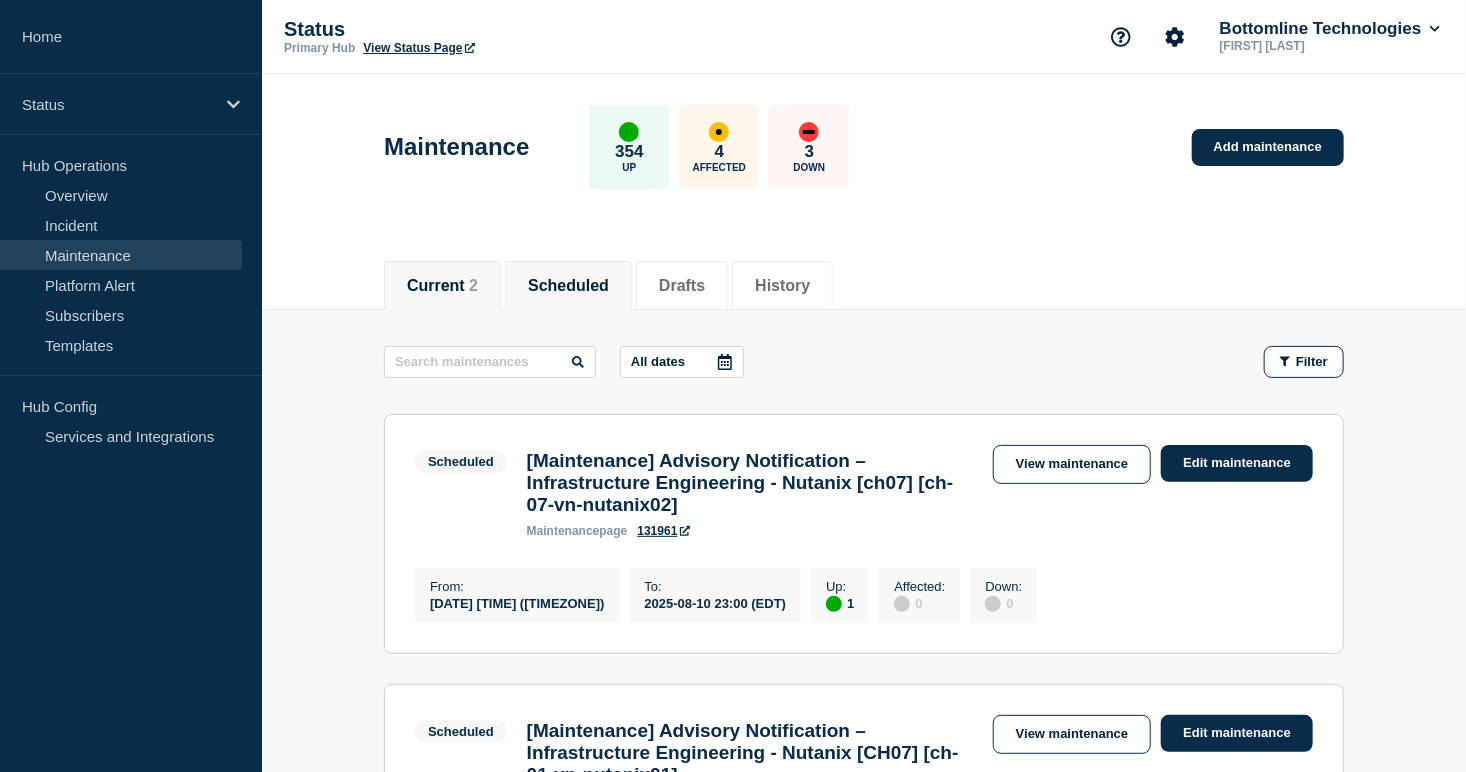 click on "Current    2" 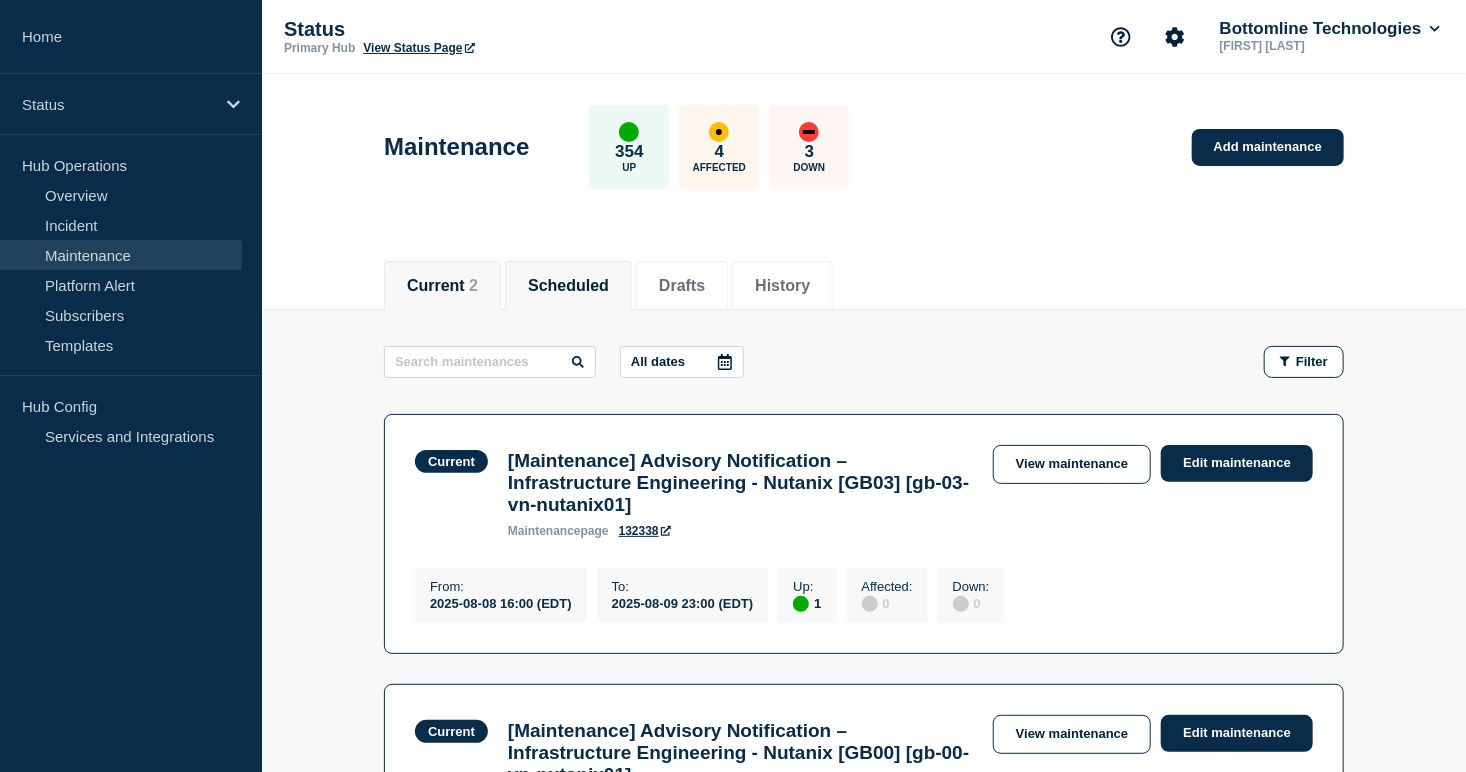 click on "Scheduled" at bounding box center (568, 286) 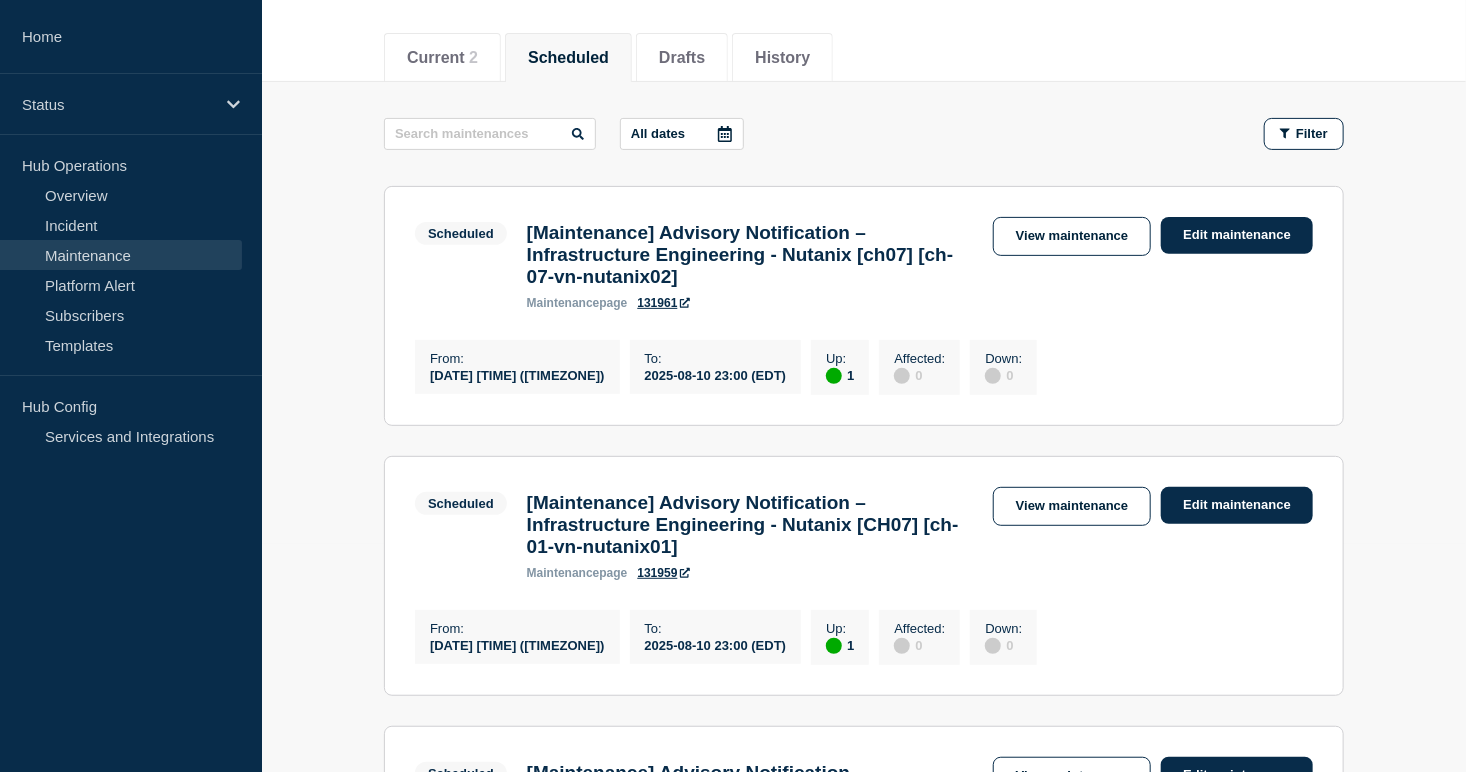 scroll, scrollTop: 0, scrollLeft: 0, axis: both 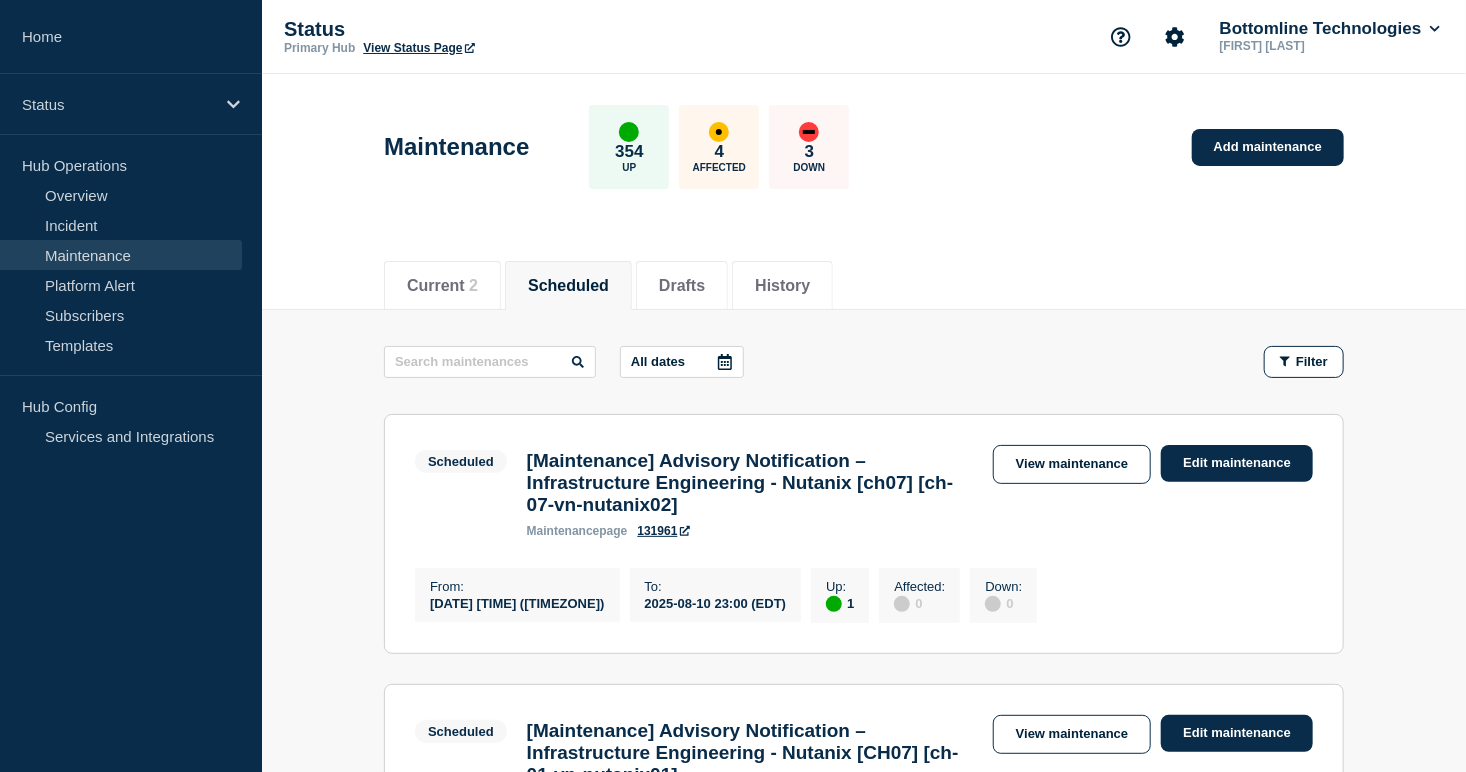 click at bounding box center [725, 362] 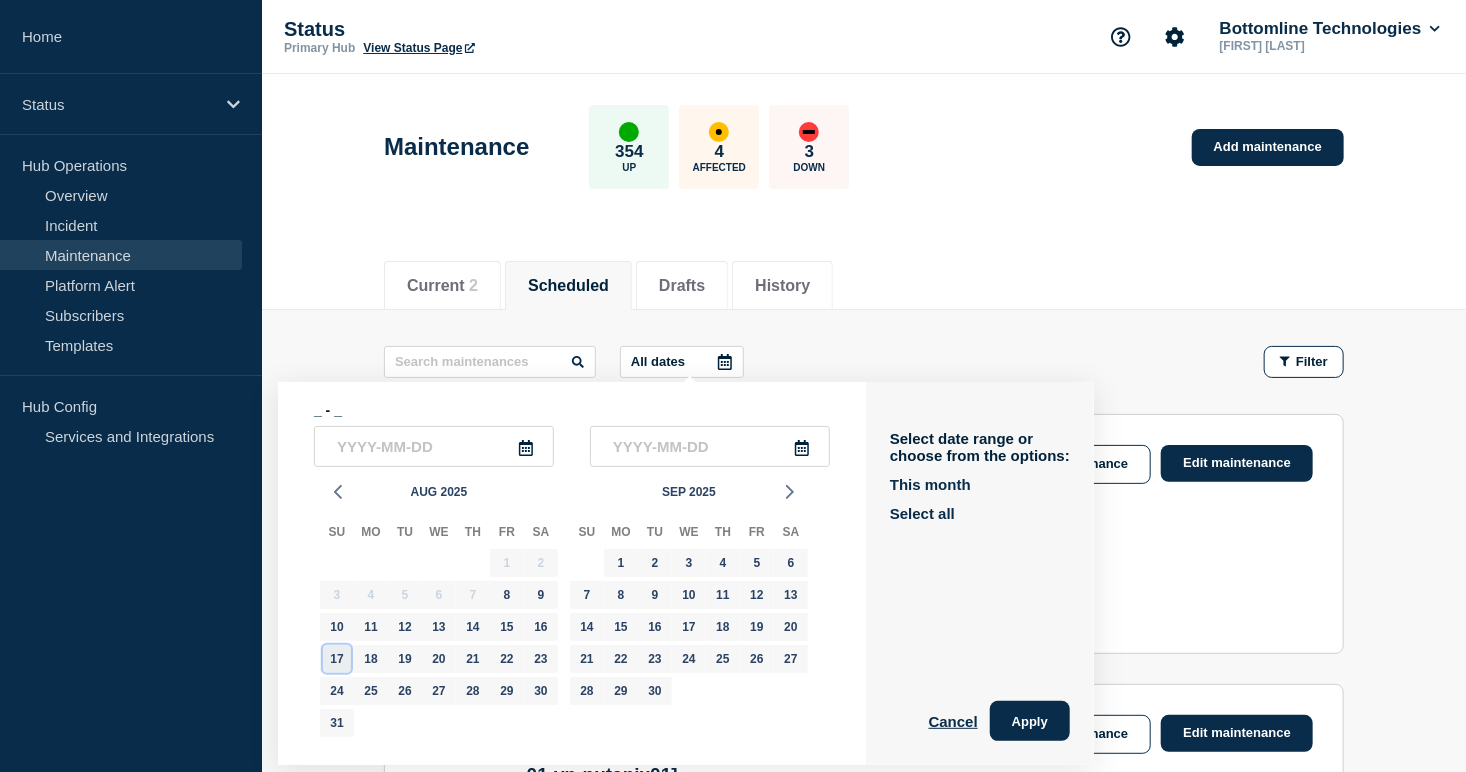 click on "17" 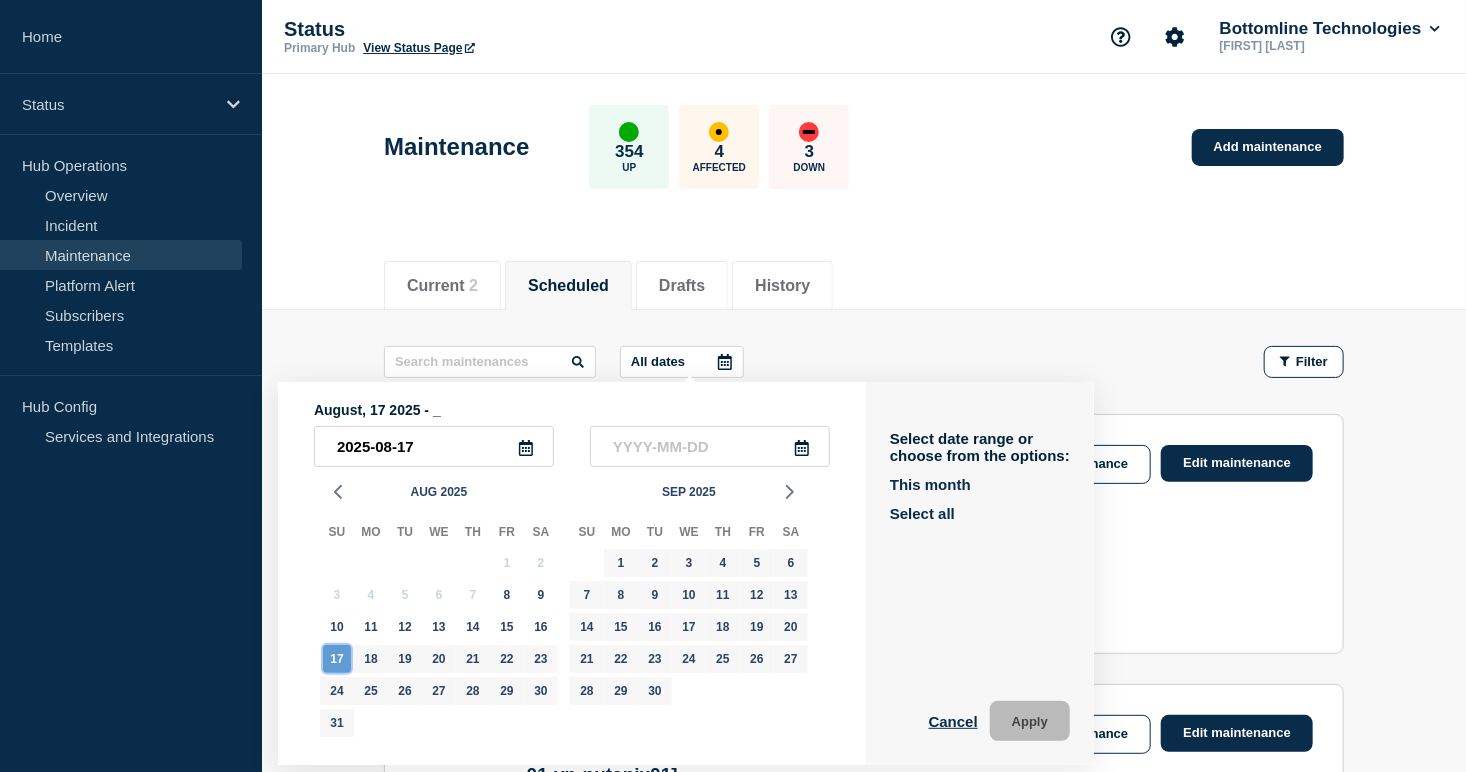 click on "17" 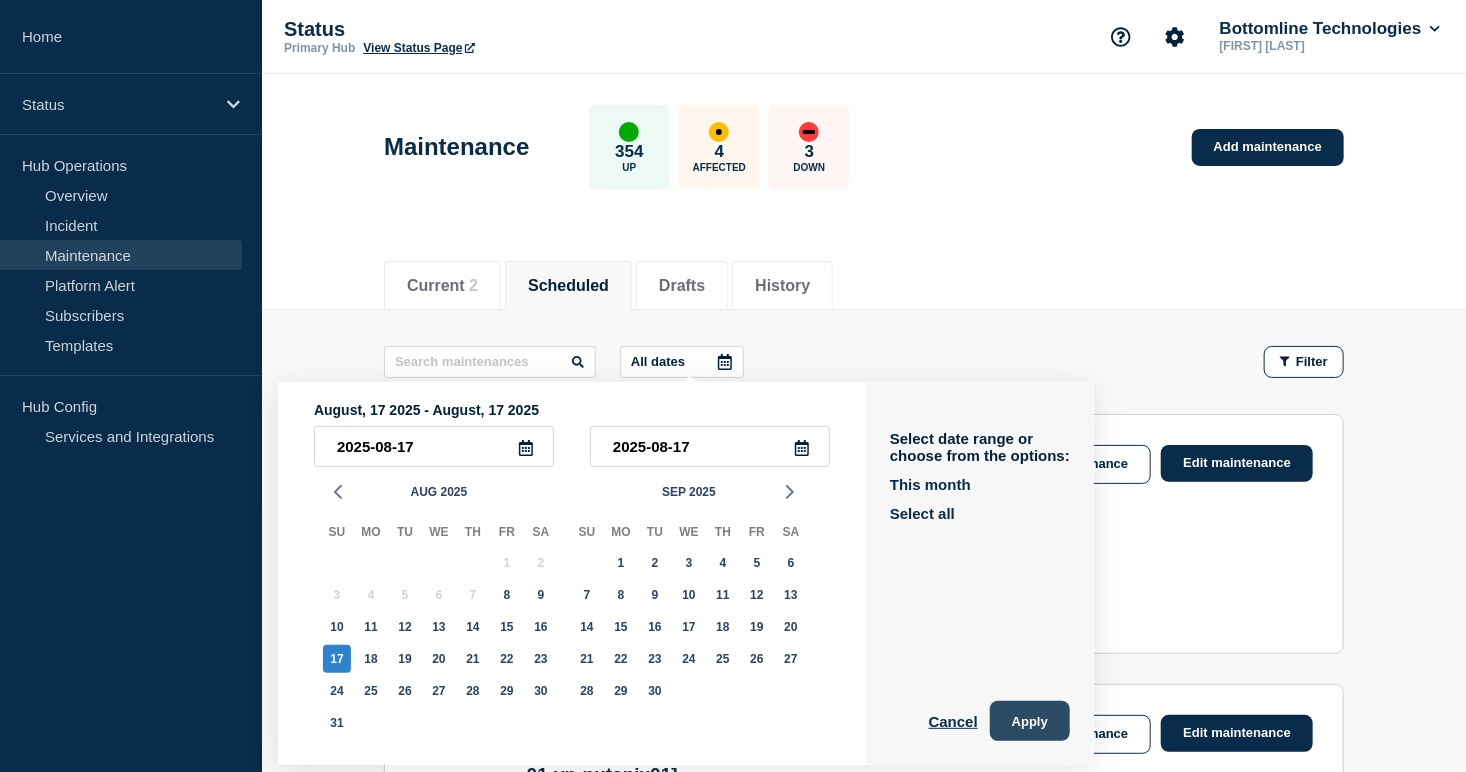 click on "Apply" at bounding box center [1030, 721] 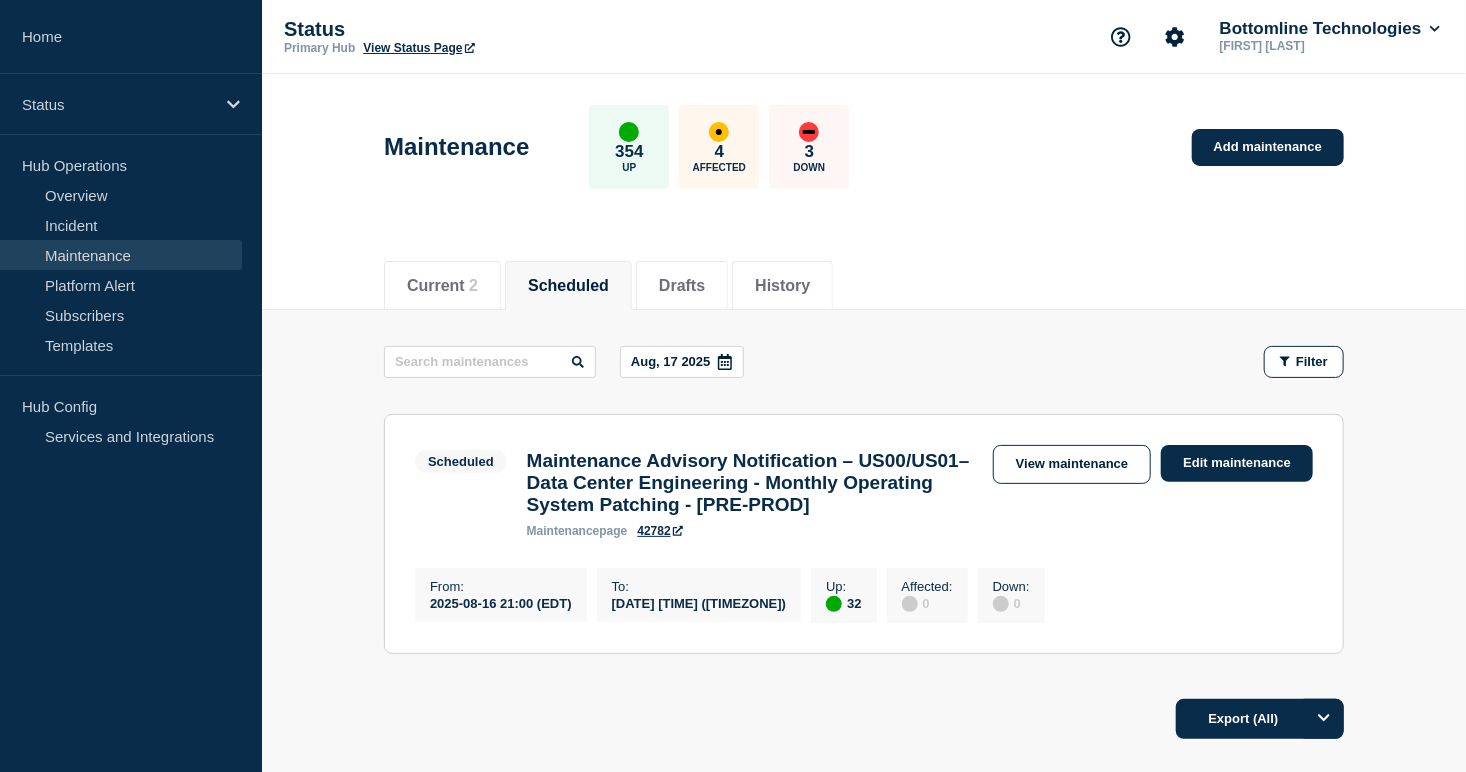 scroll, scrollTop: 189, scrollLeft: 0, axis: vertical 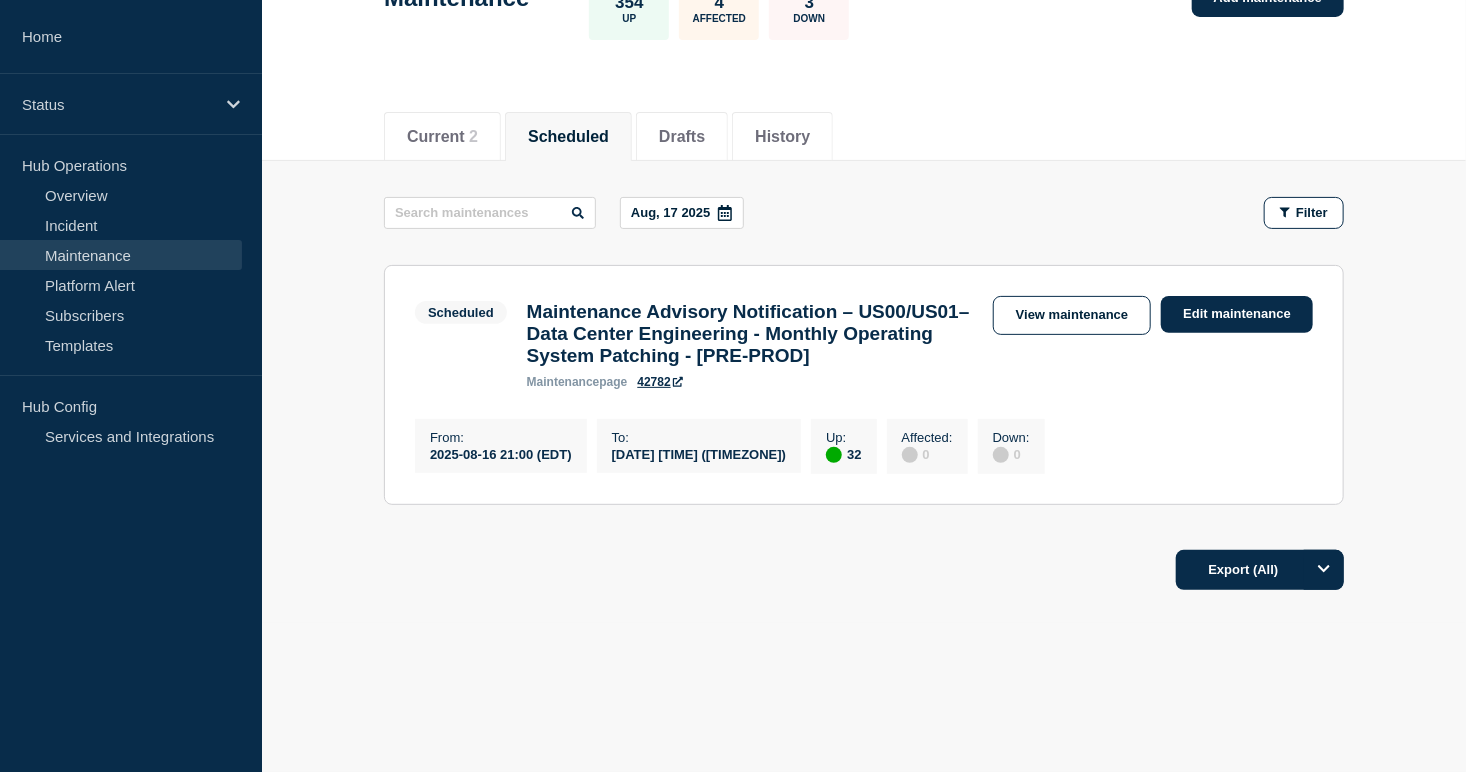click on "Aug, 17 2025" at bounding box center (682, 213) 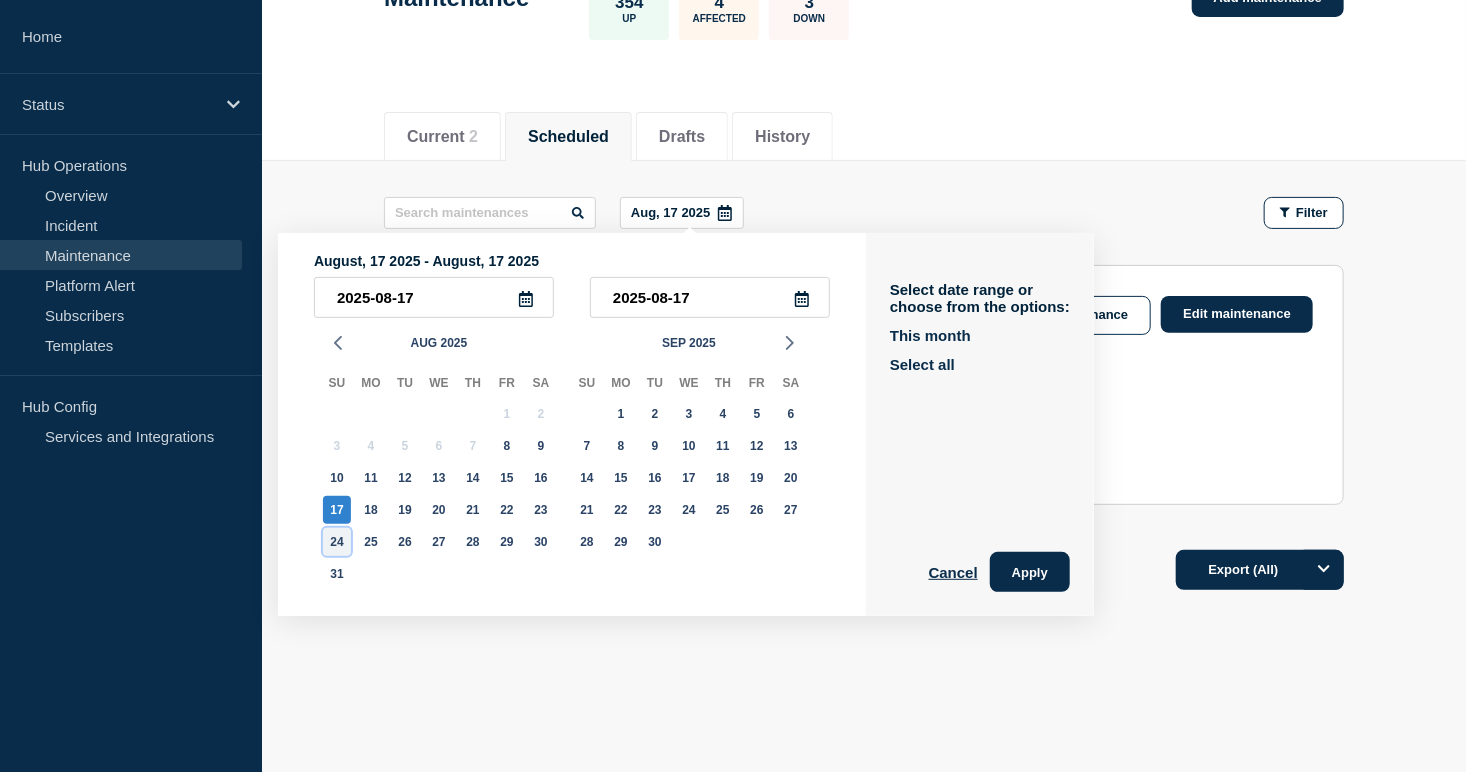 click on "24" 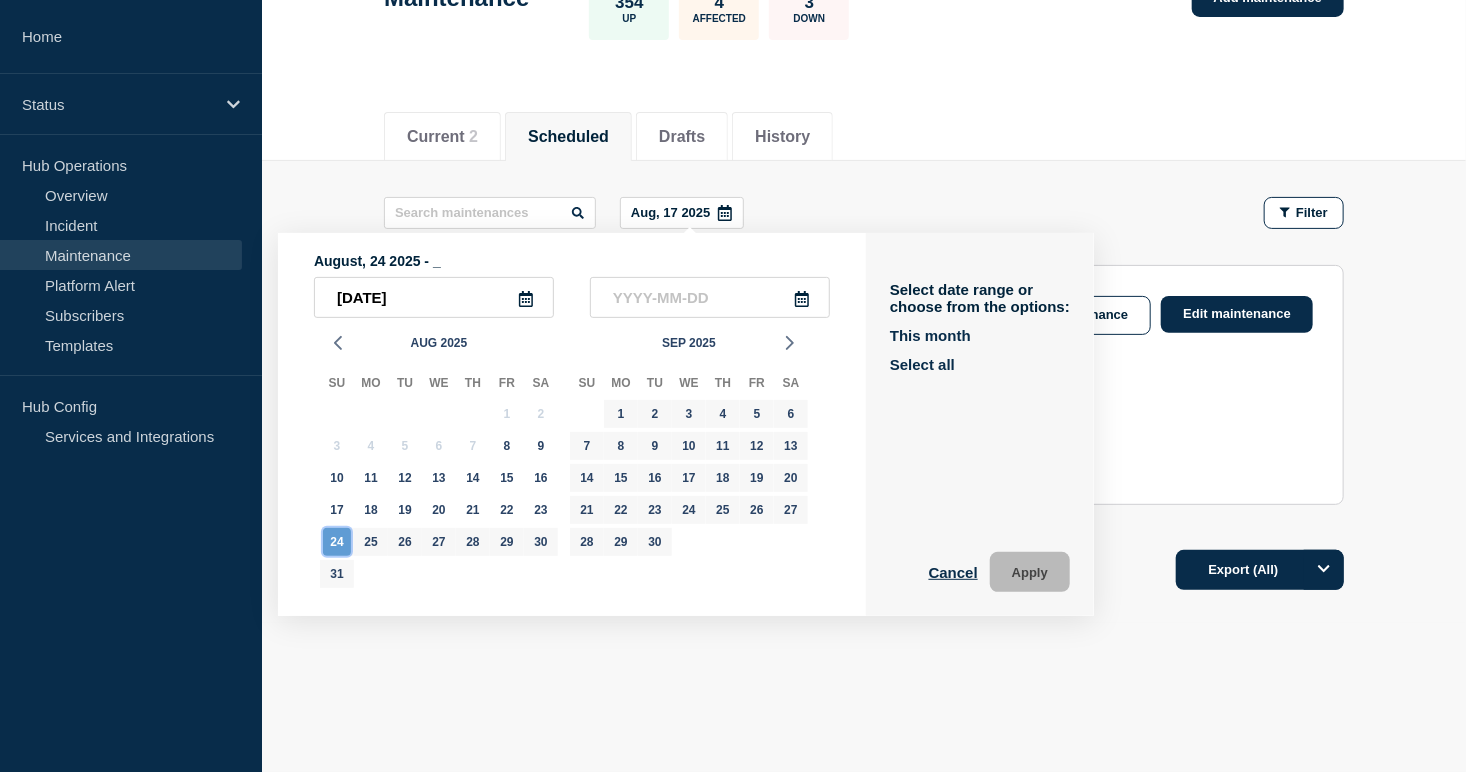 click on "24" 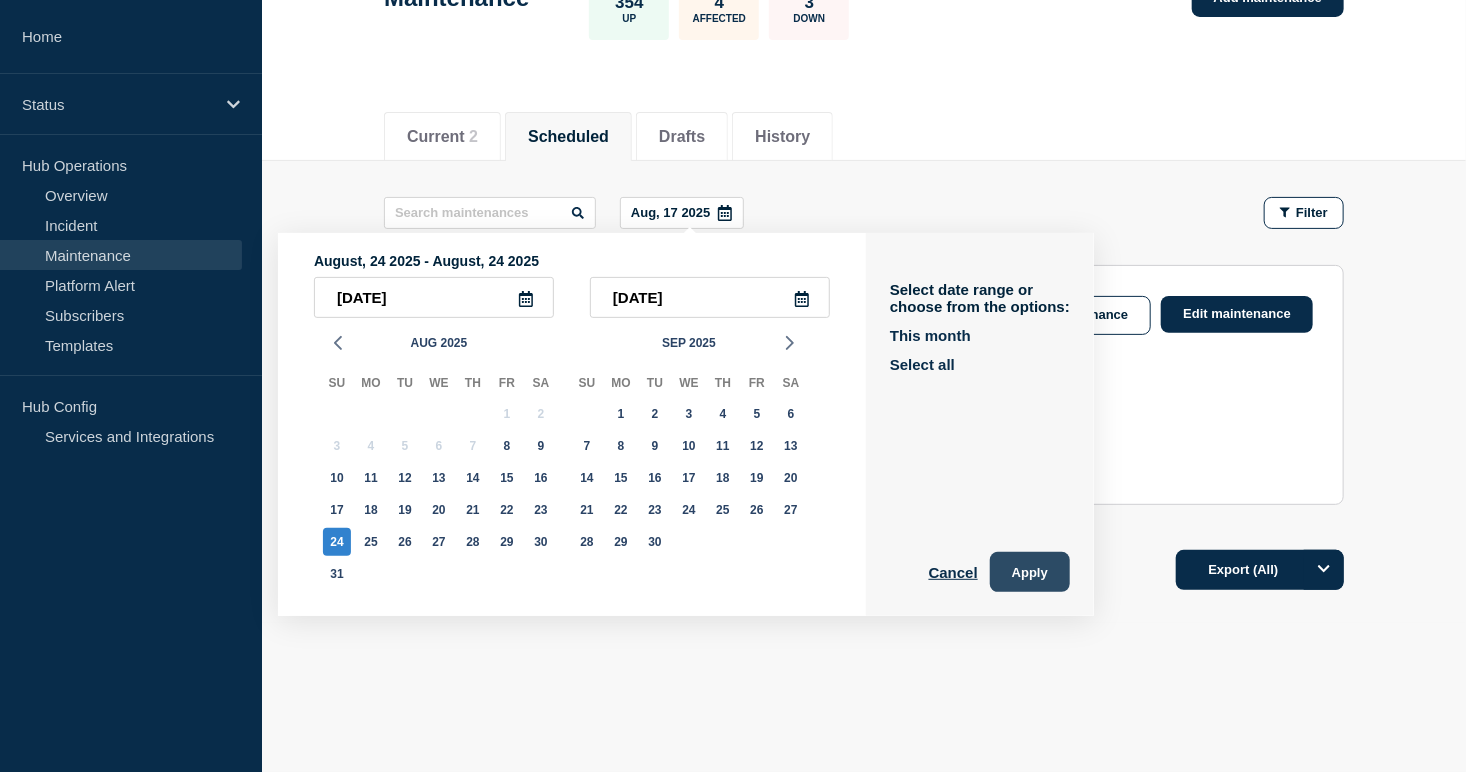 click on "Apply" at bounding box center [1030, 572] 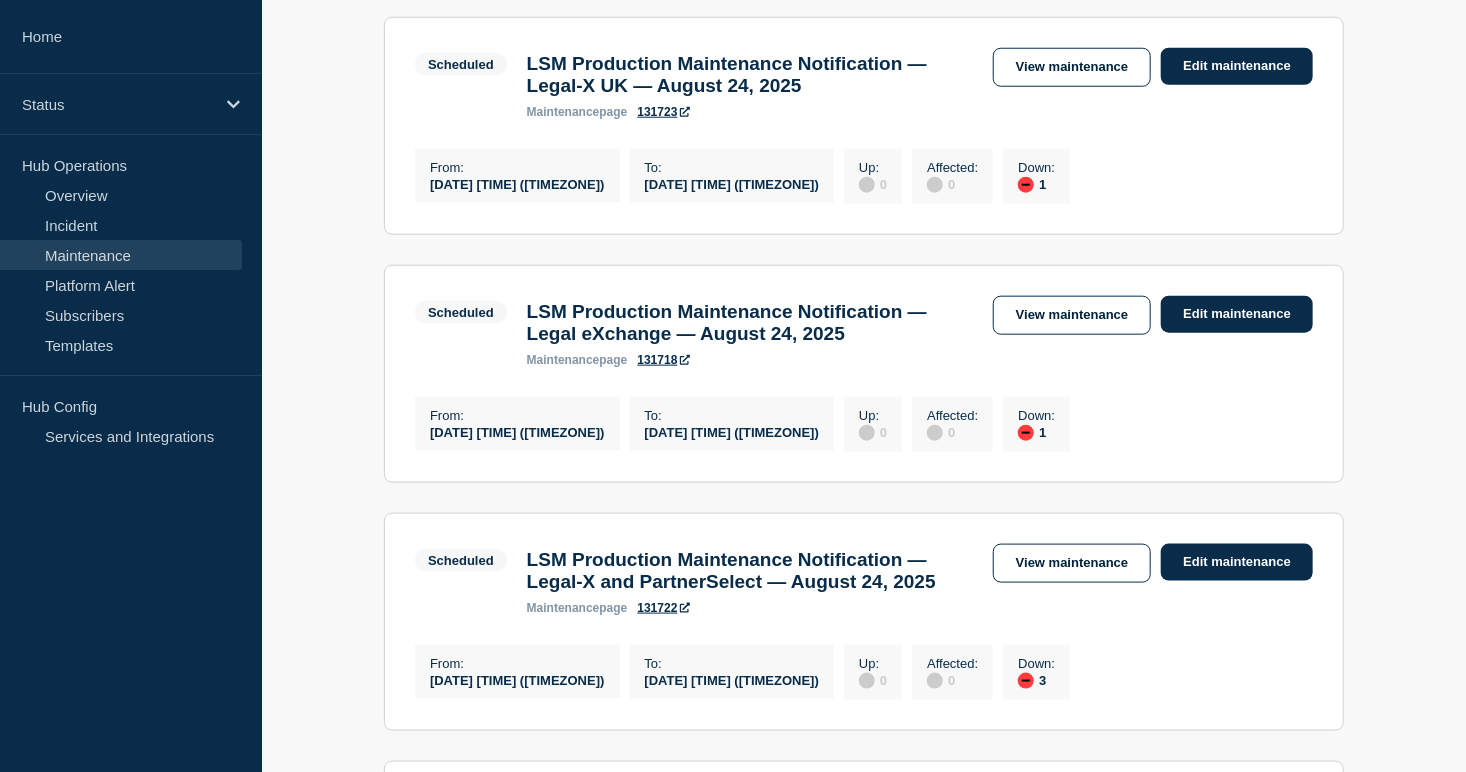 scroll, scrollTop: 889, scrollLeft: 0, axis: vertical 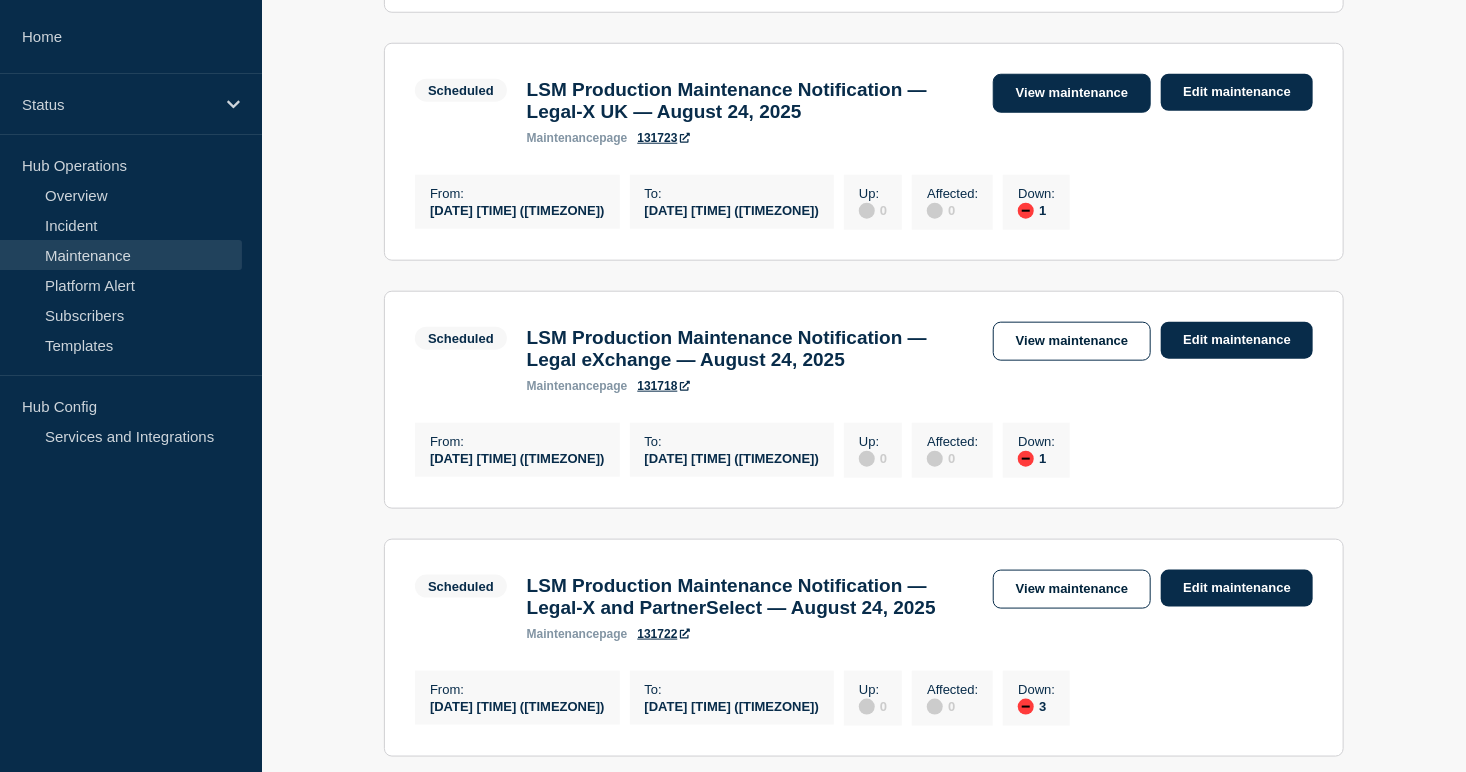 click on "View maintenance" at bounding box center (1072, 93) 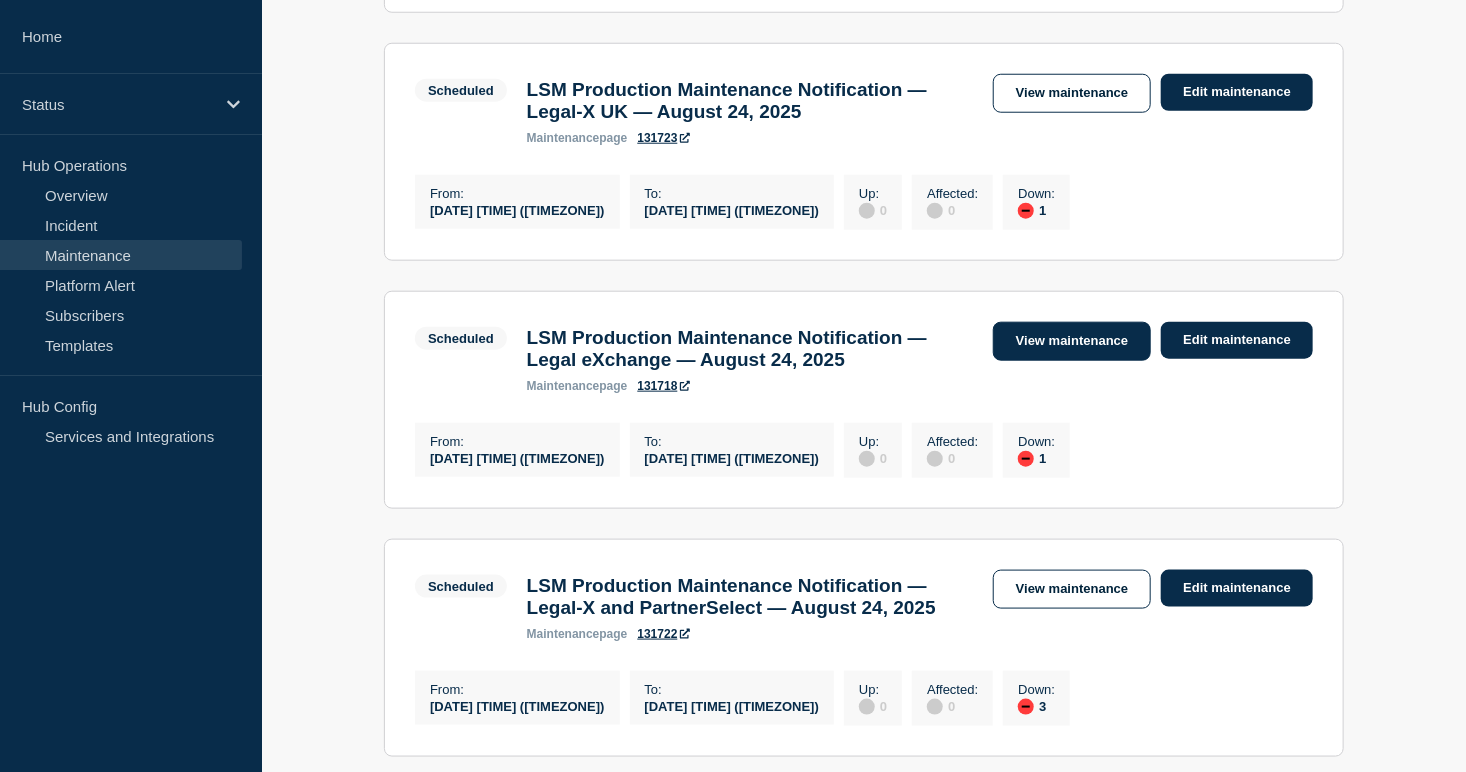 click on "View maintenance" at bounding box center [1072, 341] 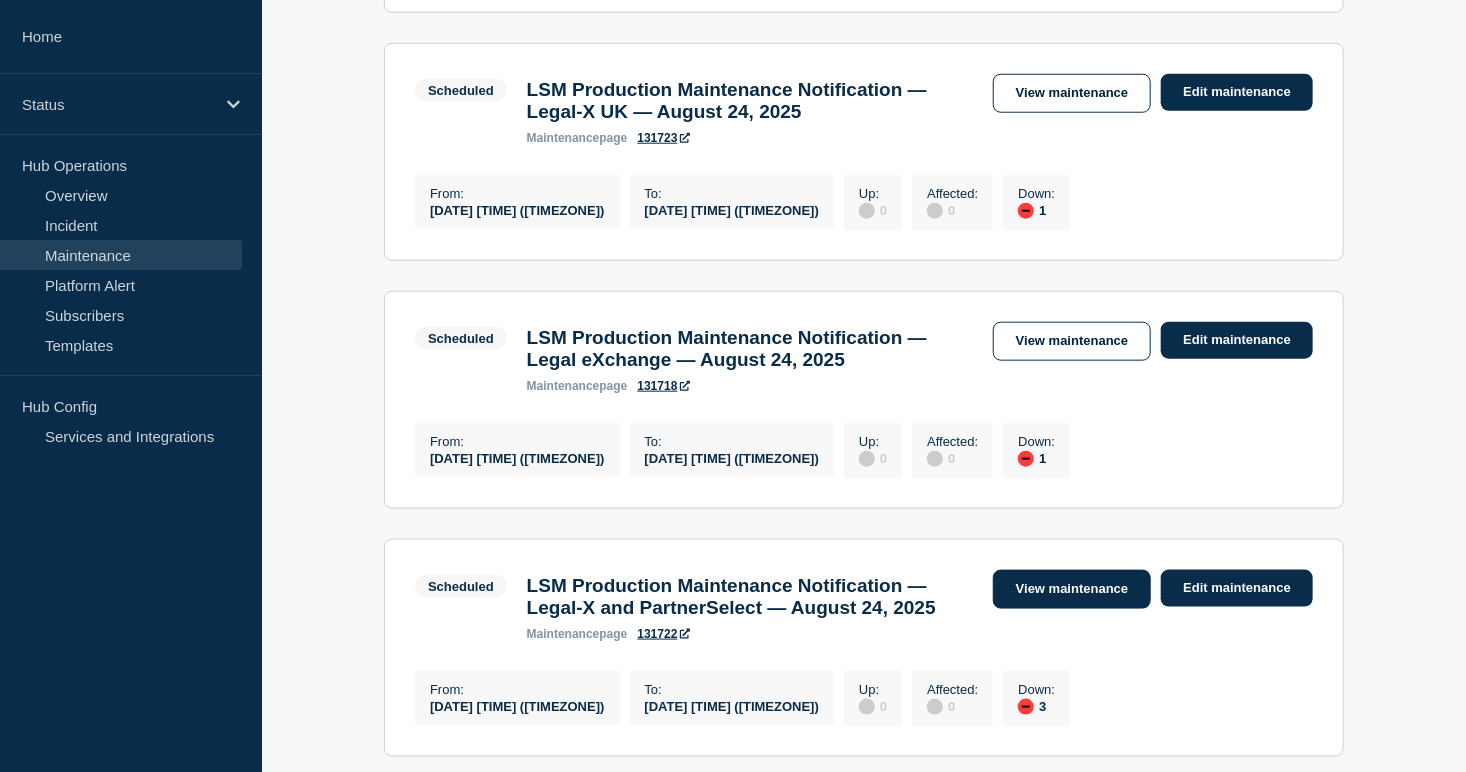drag, startPoint x: 1050, startPoint y: 652, endPoint x: 1057, endPoint y: 669, distance: 18.384777 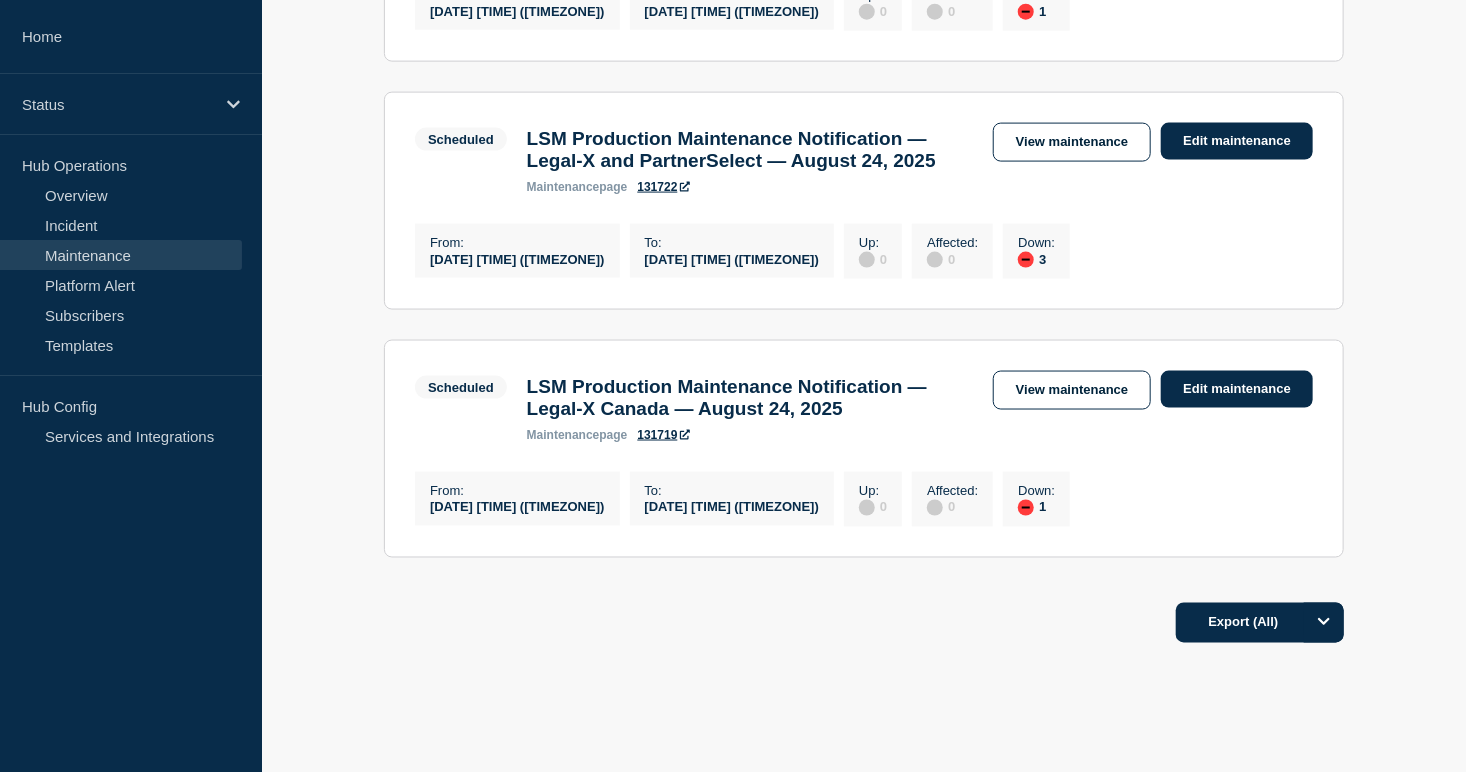 scroll, scrollTop: 1356, scrollLeft: 0, axis: vertical 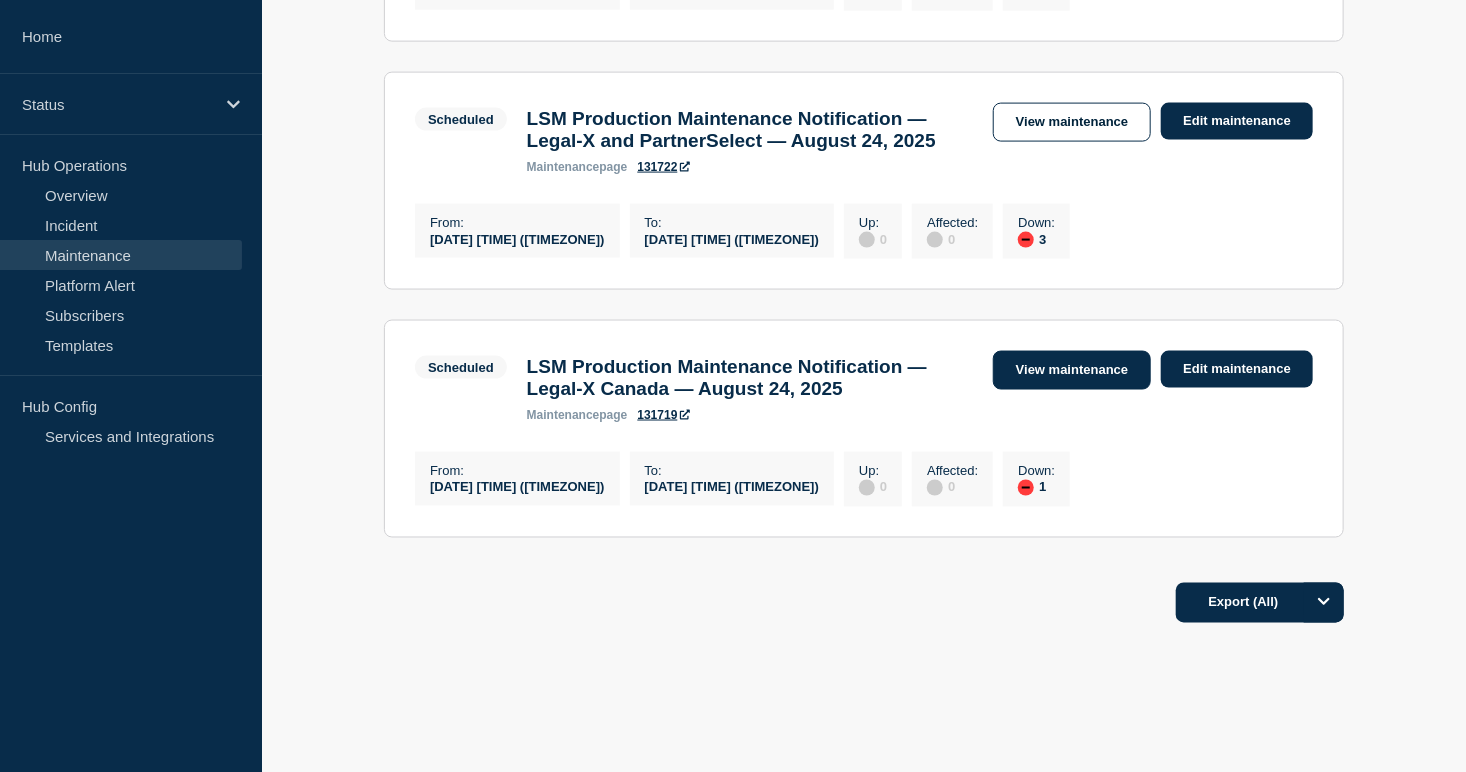 click on "View maintenance" at bounding box center (1072, 370) 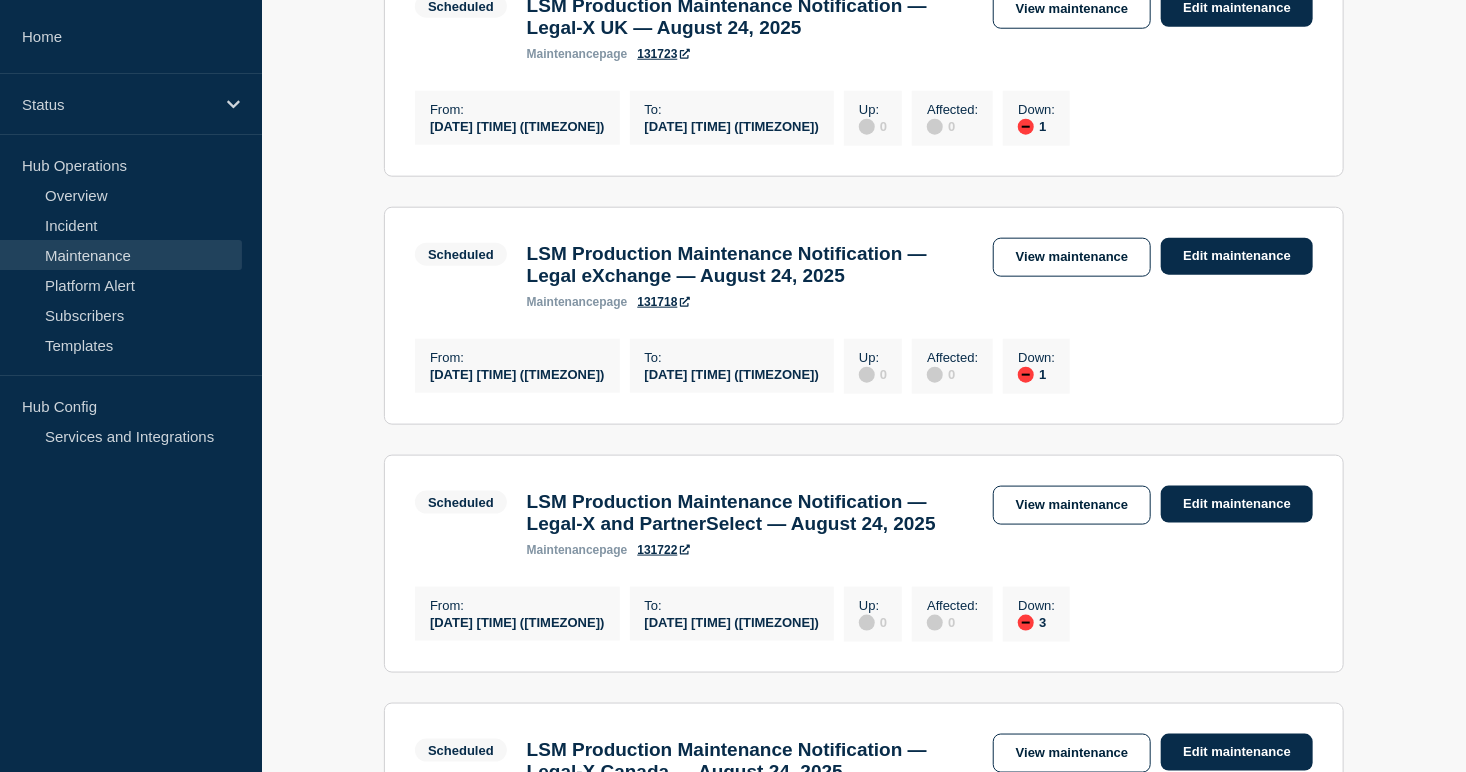 scroll, scrollTop: 889, scrollLeft: 0, axis: vertical 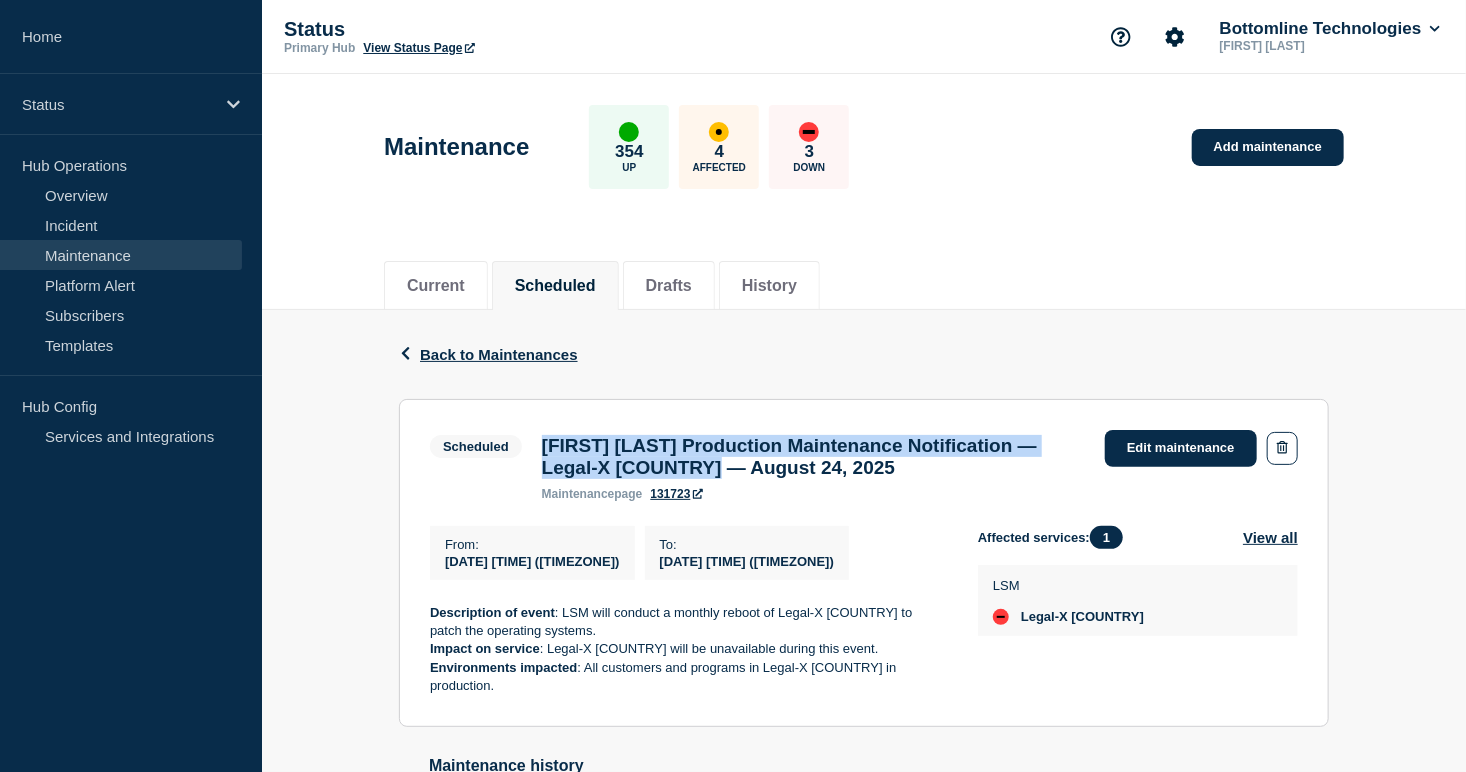 drag, startPoint x: 799, startPoint y: 464, endPoint x: 543, endPoint y: 450, distance: 256.38254 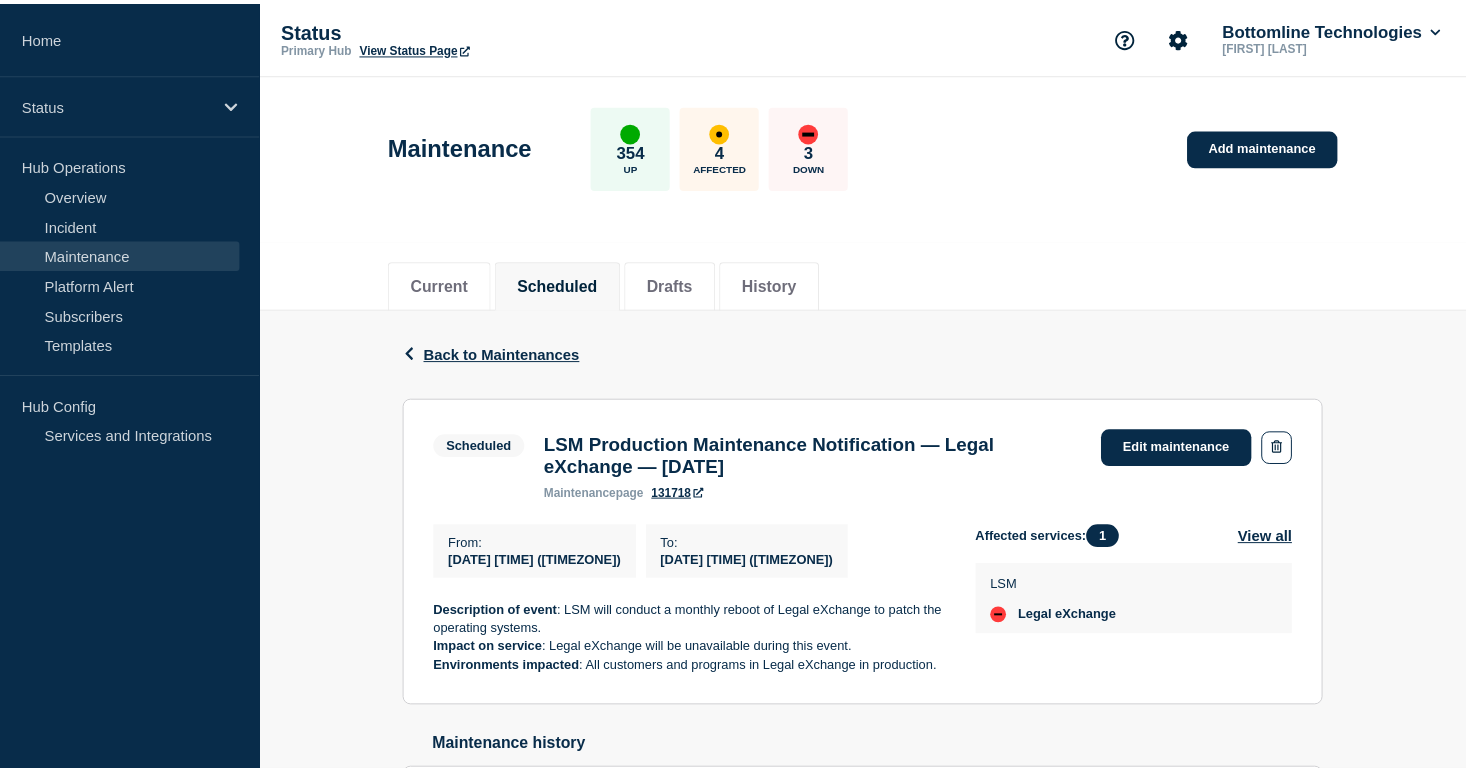 scroll, scrollTop: 0, scrollLeft: 0, axis: both 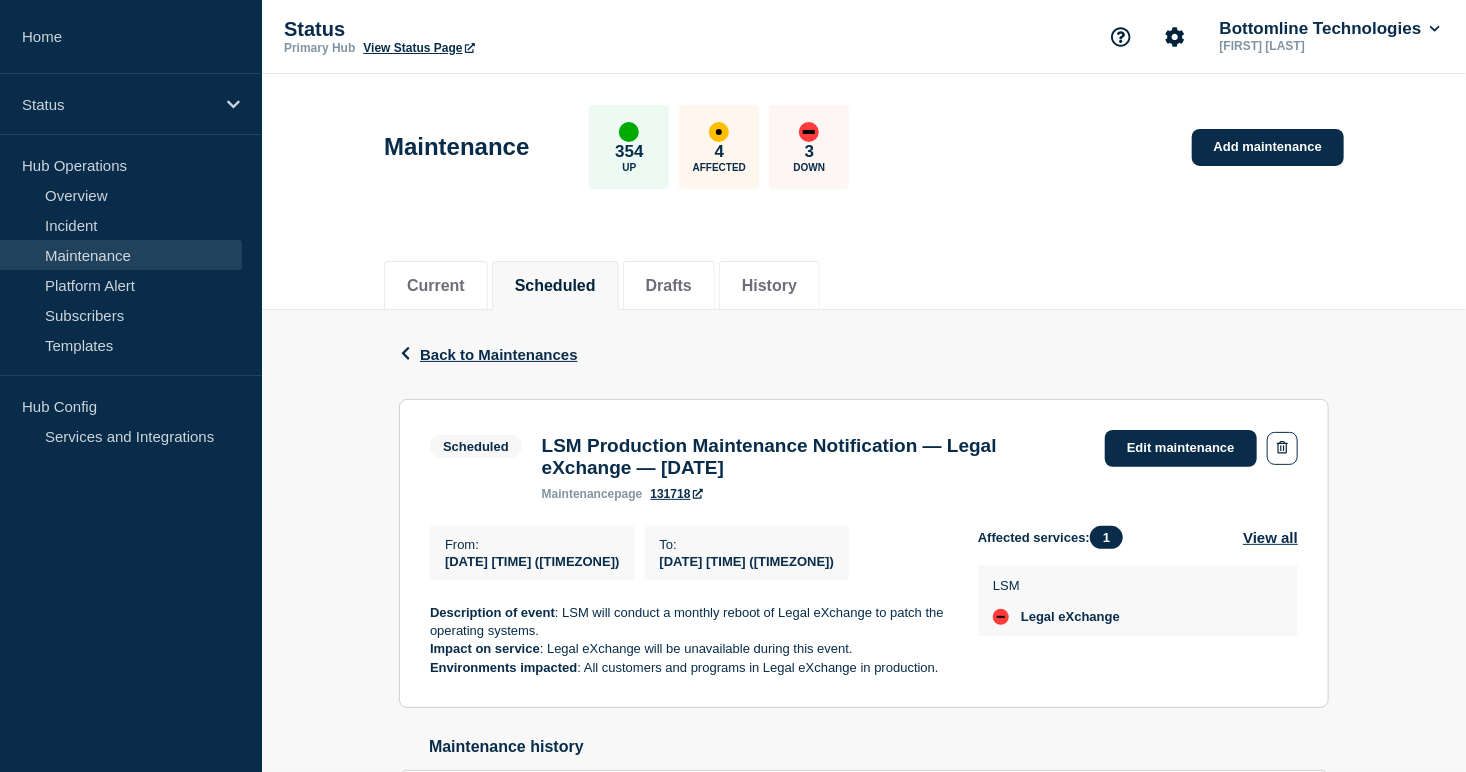 drag, startPoint x: 878, startPoint y: 473, endPoint x: 547, endPoint y: 444, distance: 332.26797 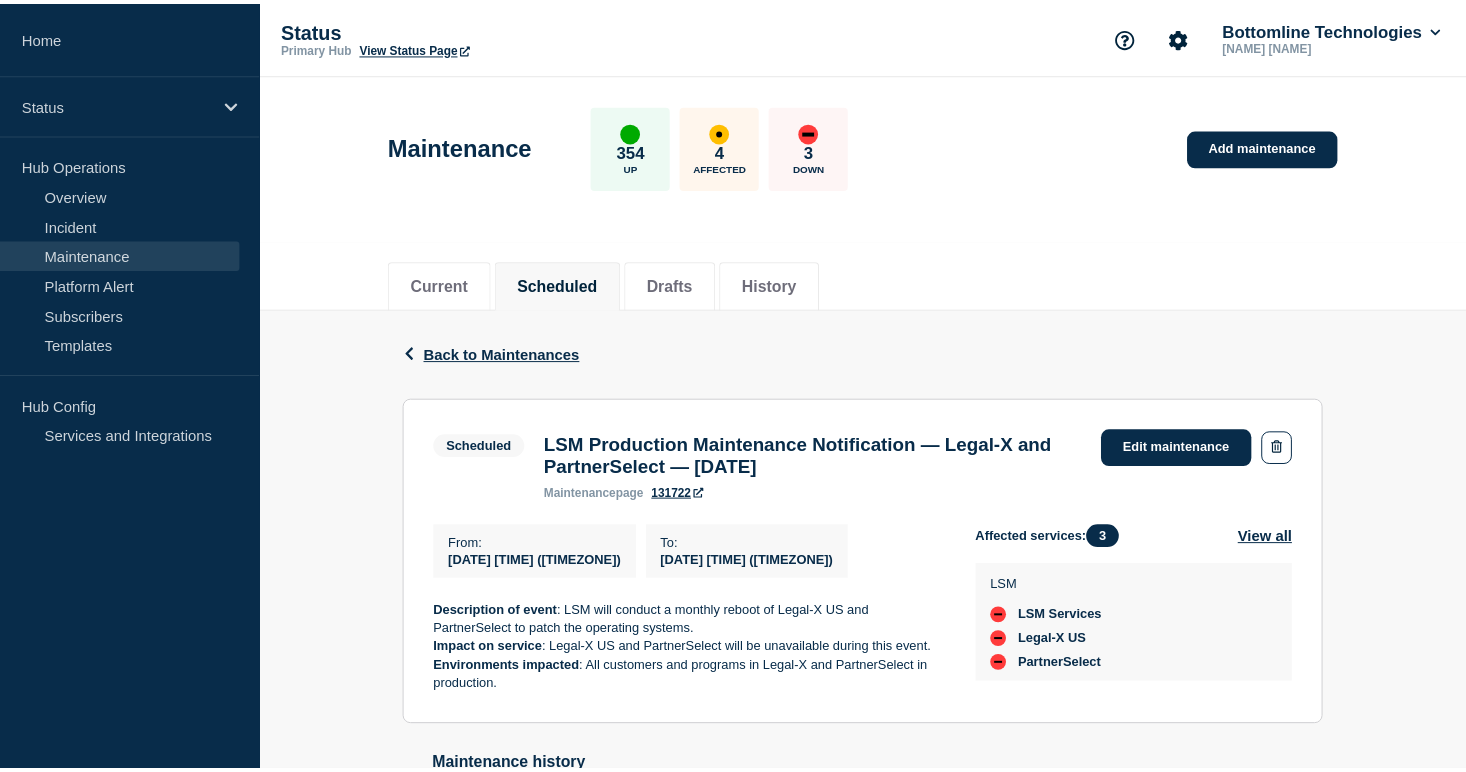 scroll, scrollTop: 0, scrollLeft: 0, axis: both 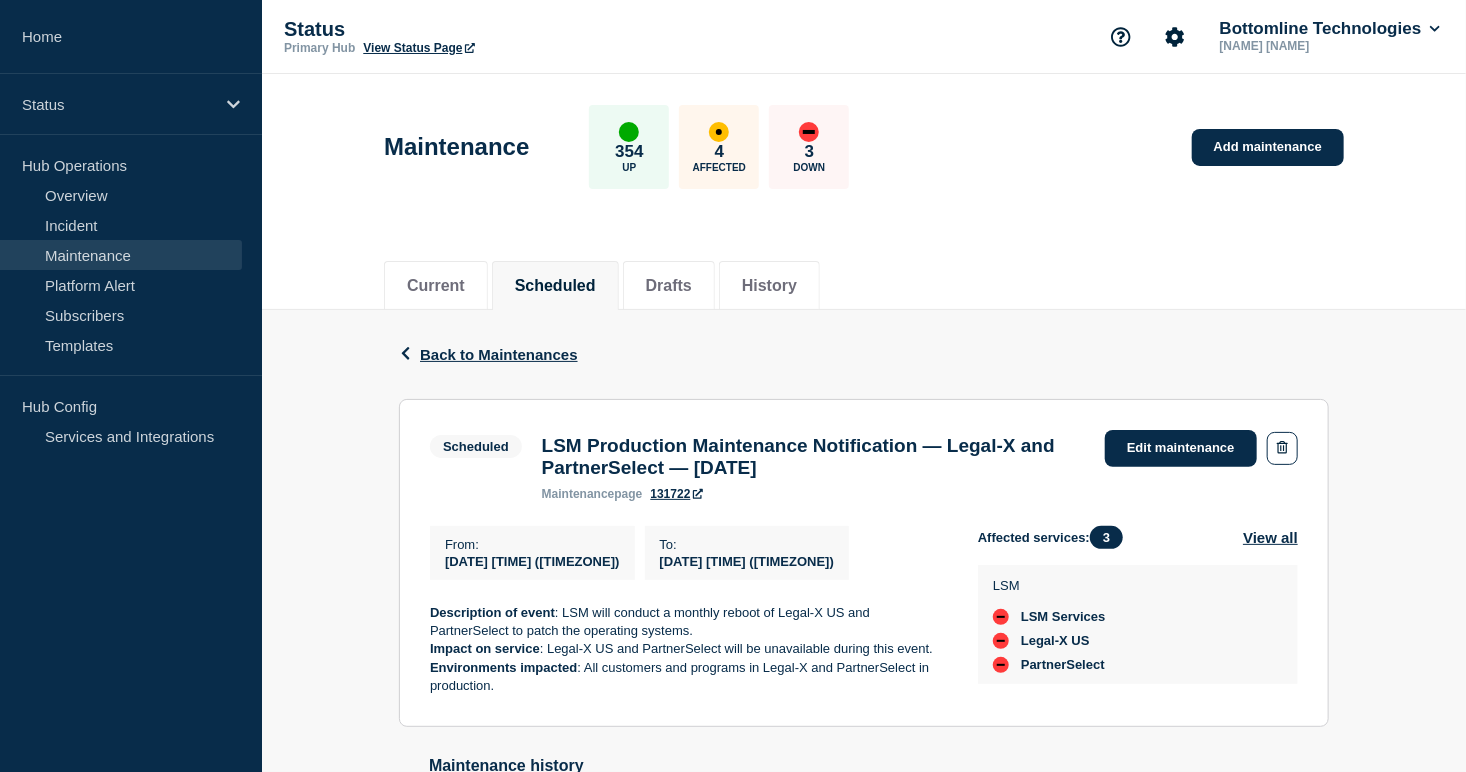 drag, startPoint x: 954, startPoint y: 474, endPoint x: 544, endPoint y: 447, distance: 410.88806 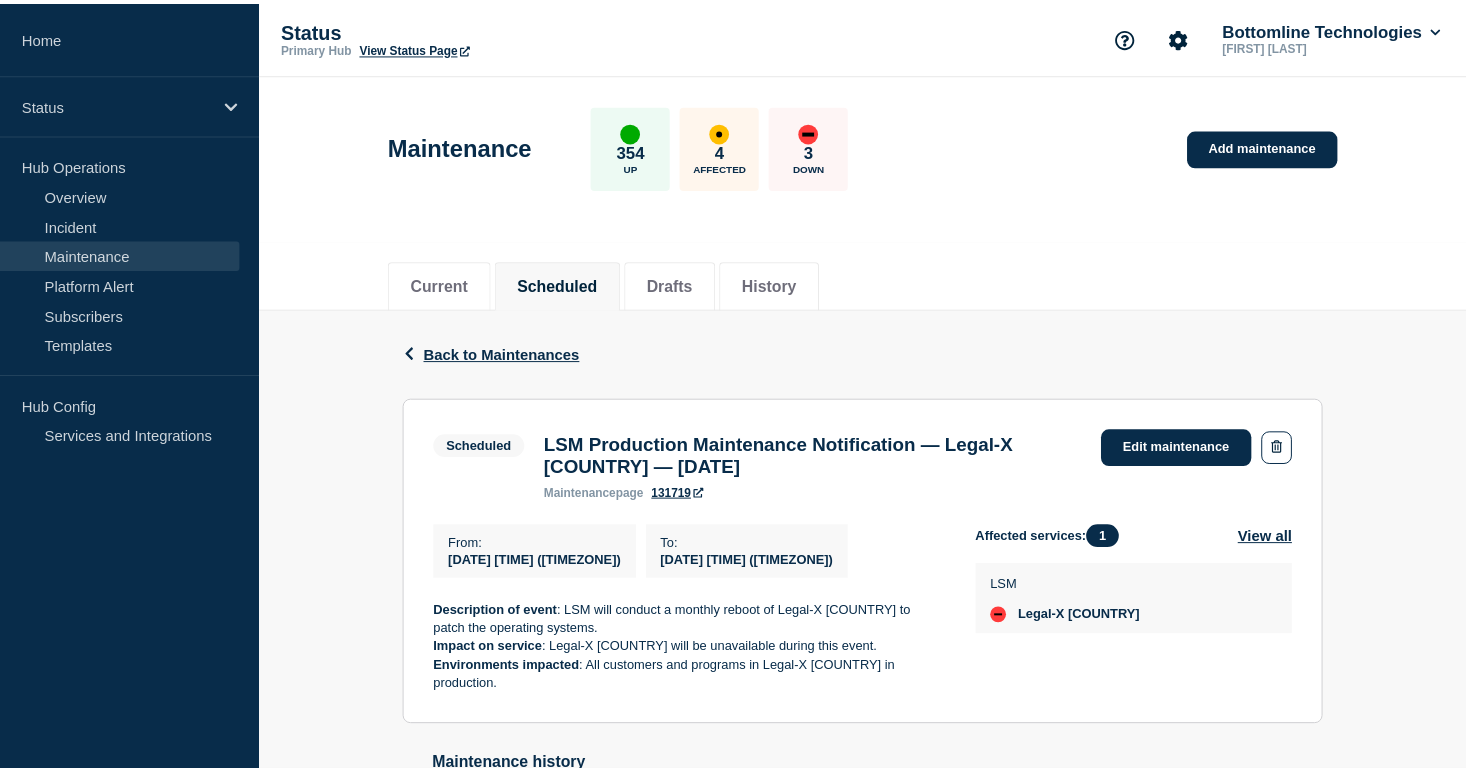 scroll, scrollTop: 0, scrollLeft: 0, axis: both 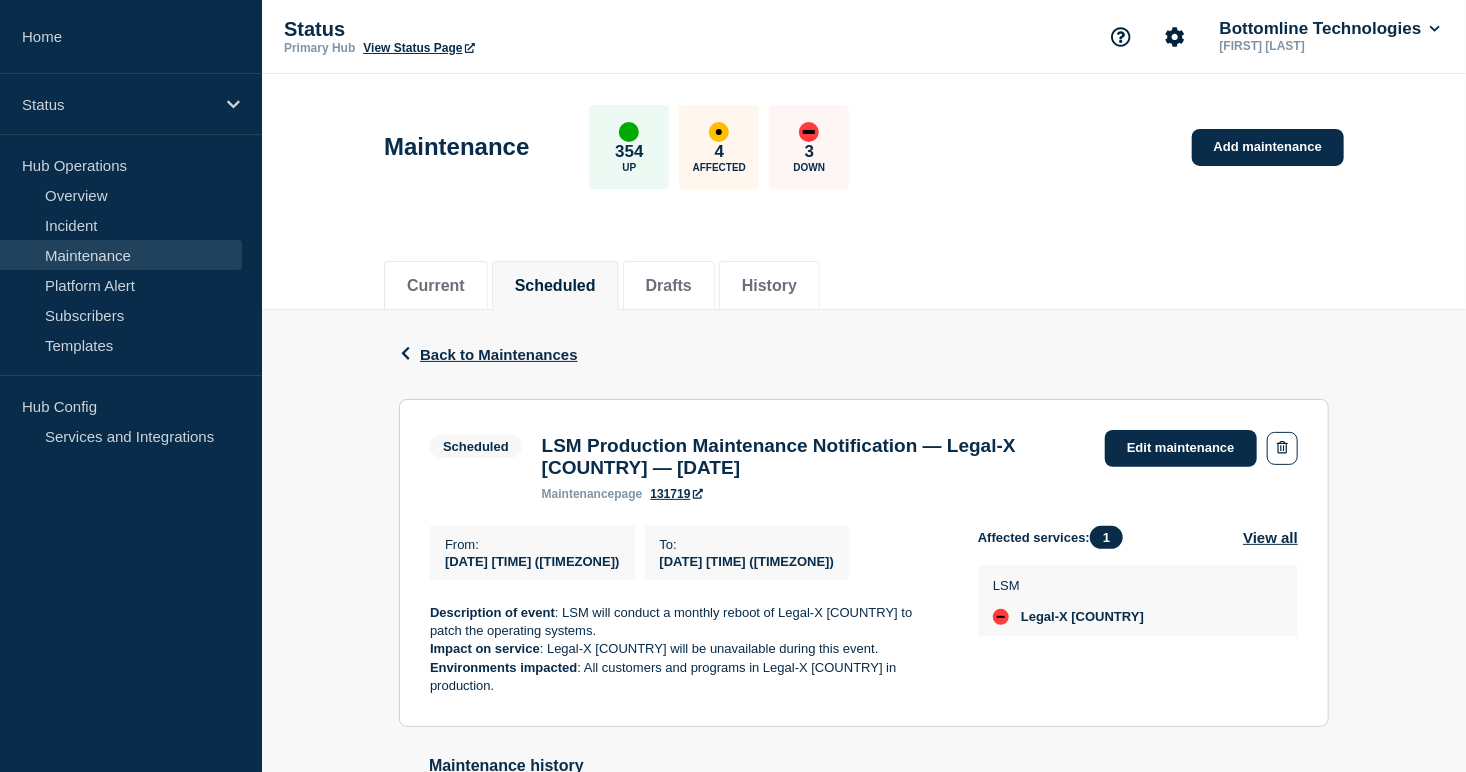 drag, startPoint x: 821, startPoint y: 468, endPoint x: 541, endPoint y: 452, distance: 280.45676 